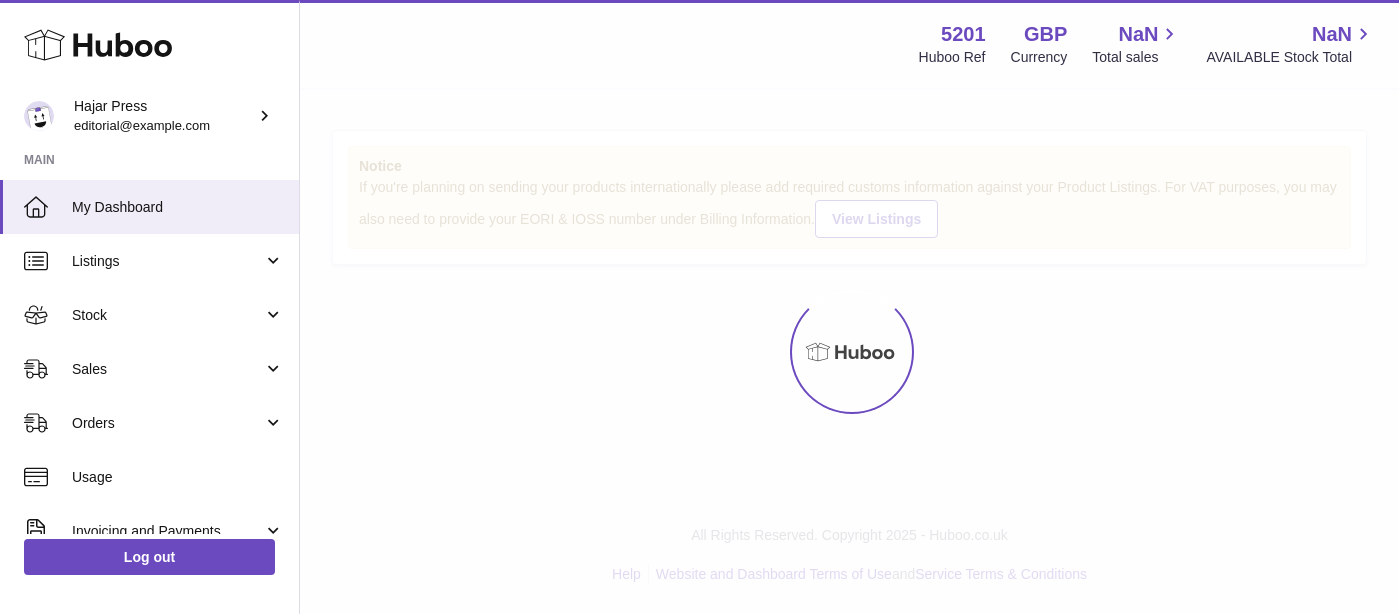 scroll, scrollTop: 0, scrollLeft: 0, axis: both 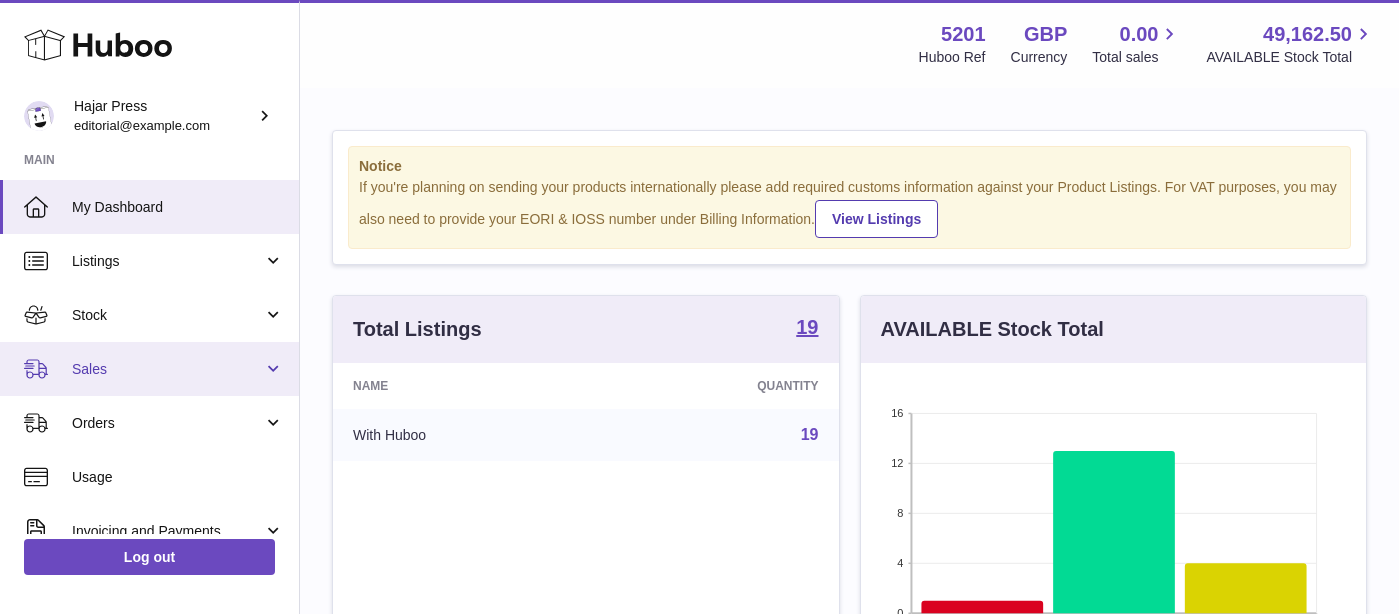 click on "Sales" at bounding box center (149, 369) 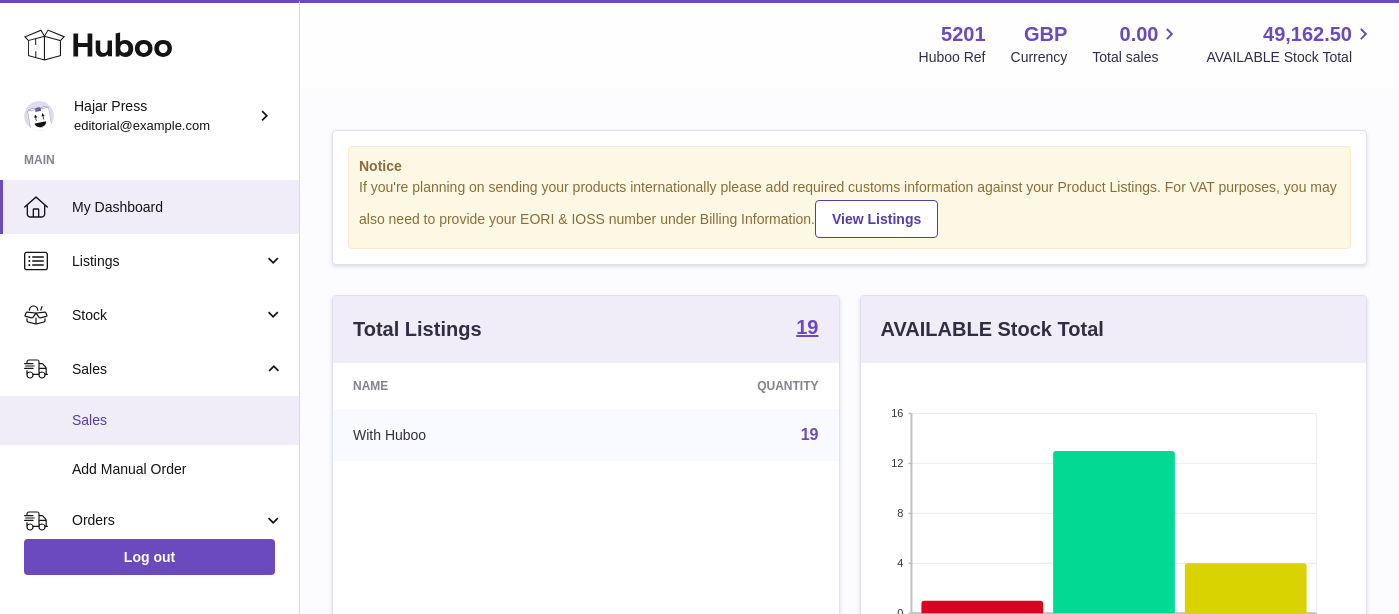 click on "Sales" at bounding box center (178, 420) 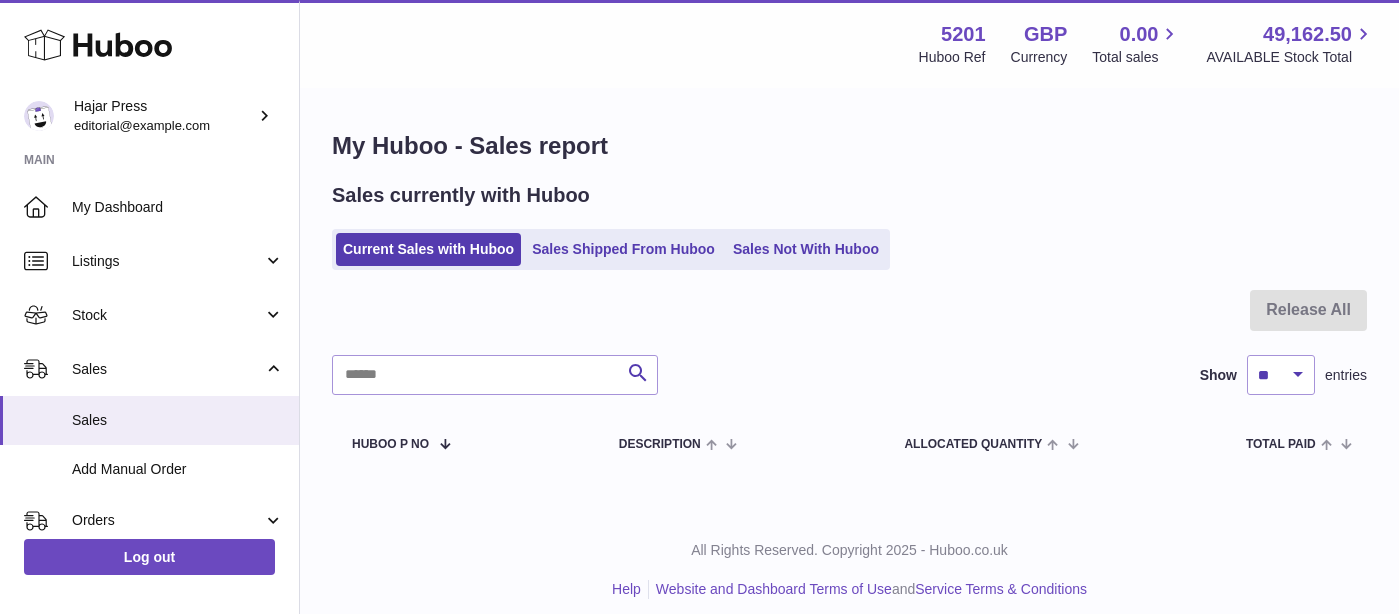 scroll, scrollTop: 0, scrollLeft: 0, axis: both 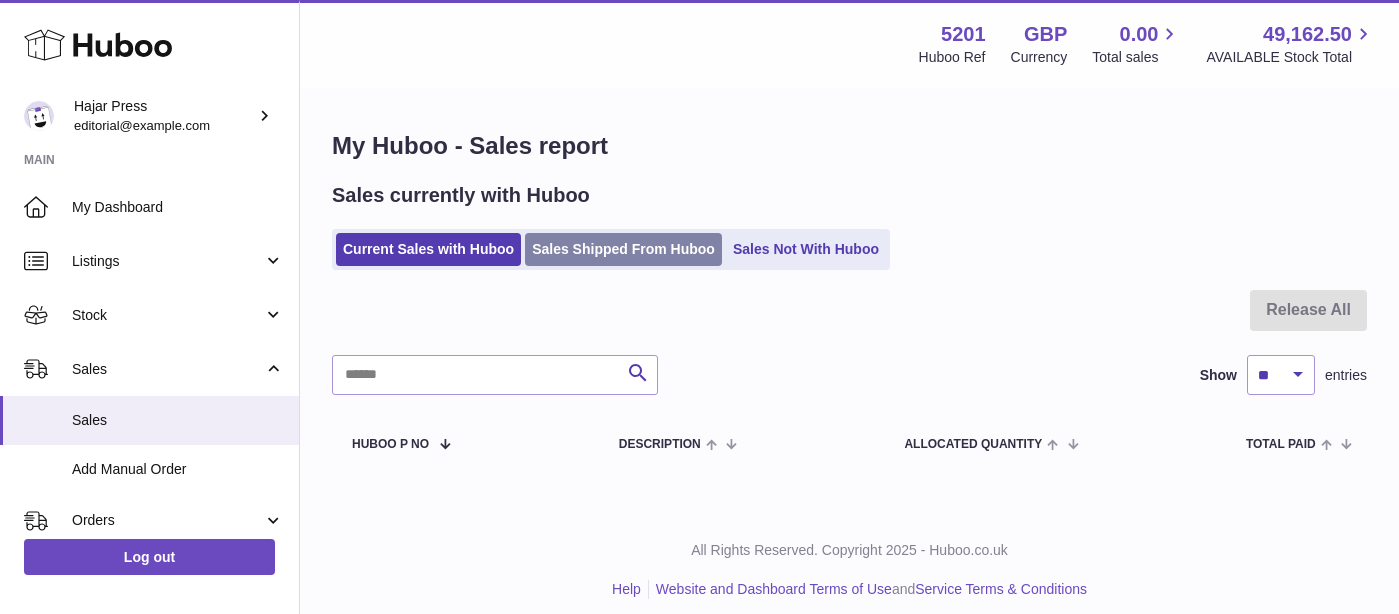 click on "Sales Shipped From Huboo" at bounding box center [623, 249] 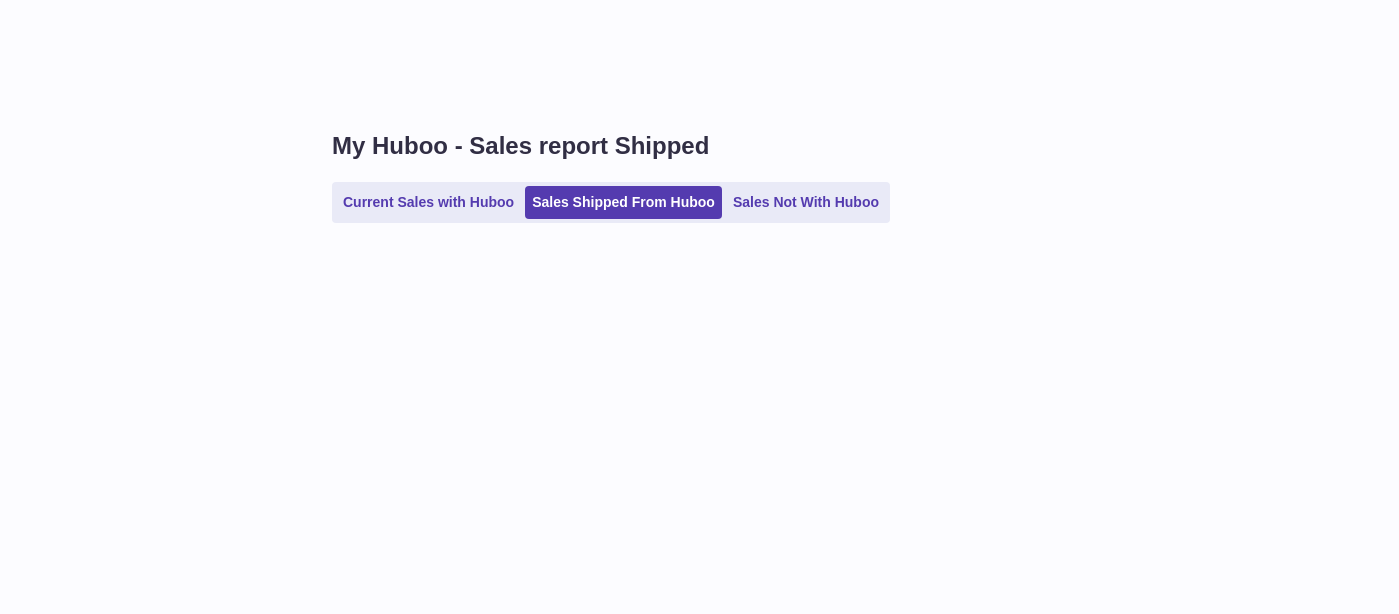 scroll, scrollTop: 0, scrollLeft: 0, axis: both 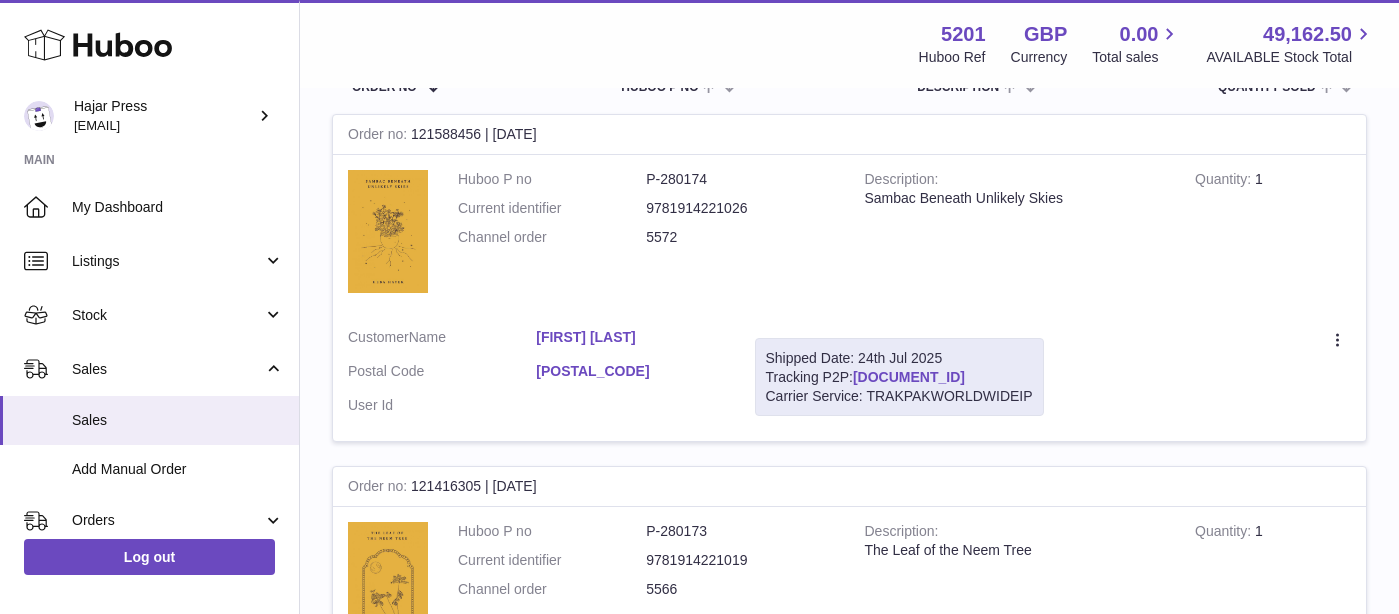 click on "HUB1080GB71934259801" at bounding box center [909, 377] 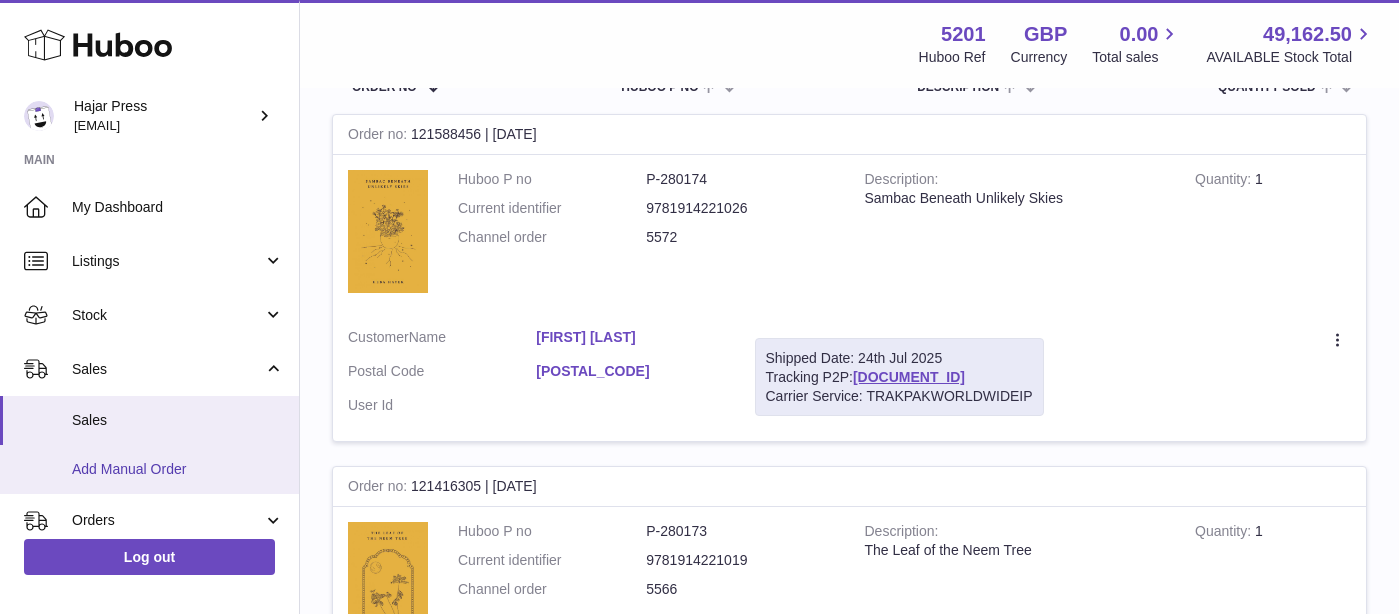 click on "Add Manual Order" at bounding box center (178, 469) 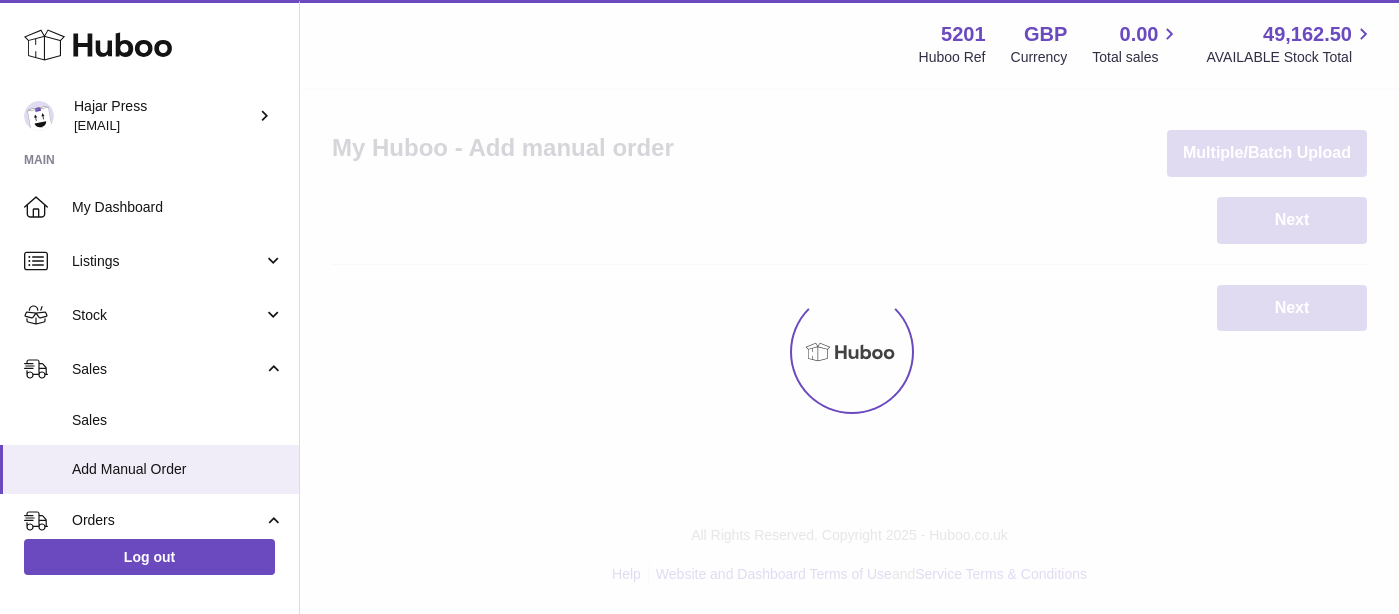 scroll, scrollTop: 0, scrollLeft: 0, axis: both 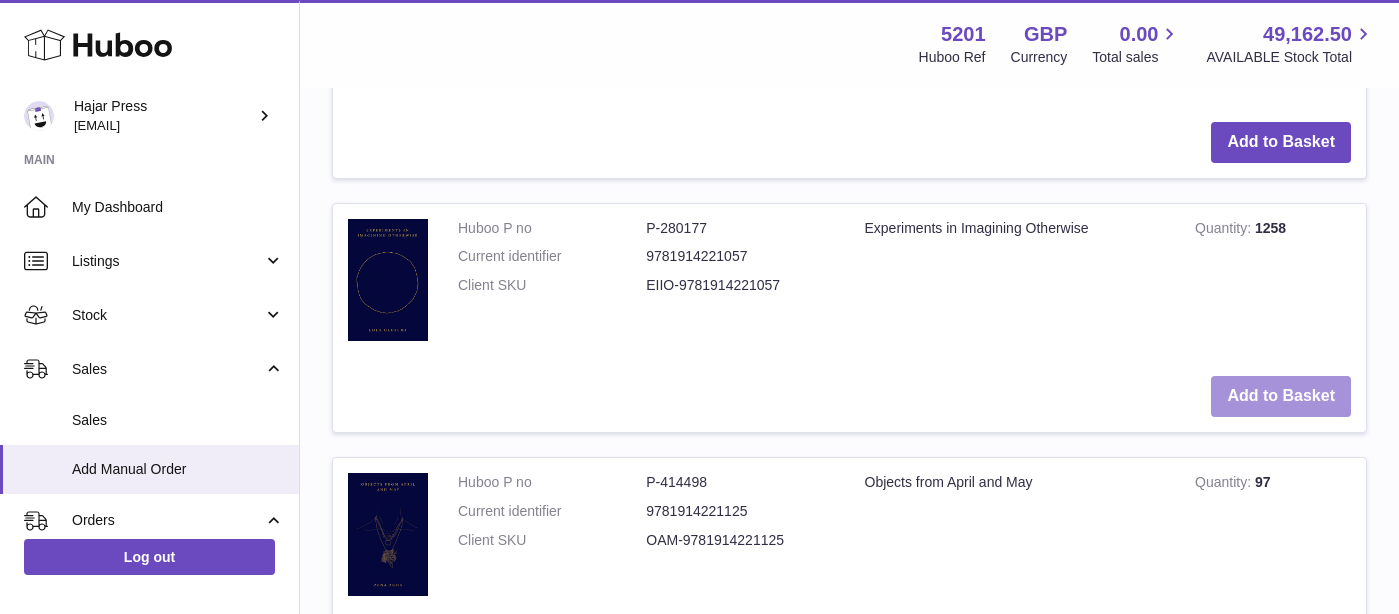 click on "Add to Basket" at bounding box center (1281, 396) 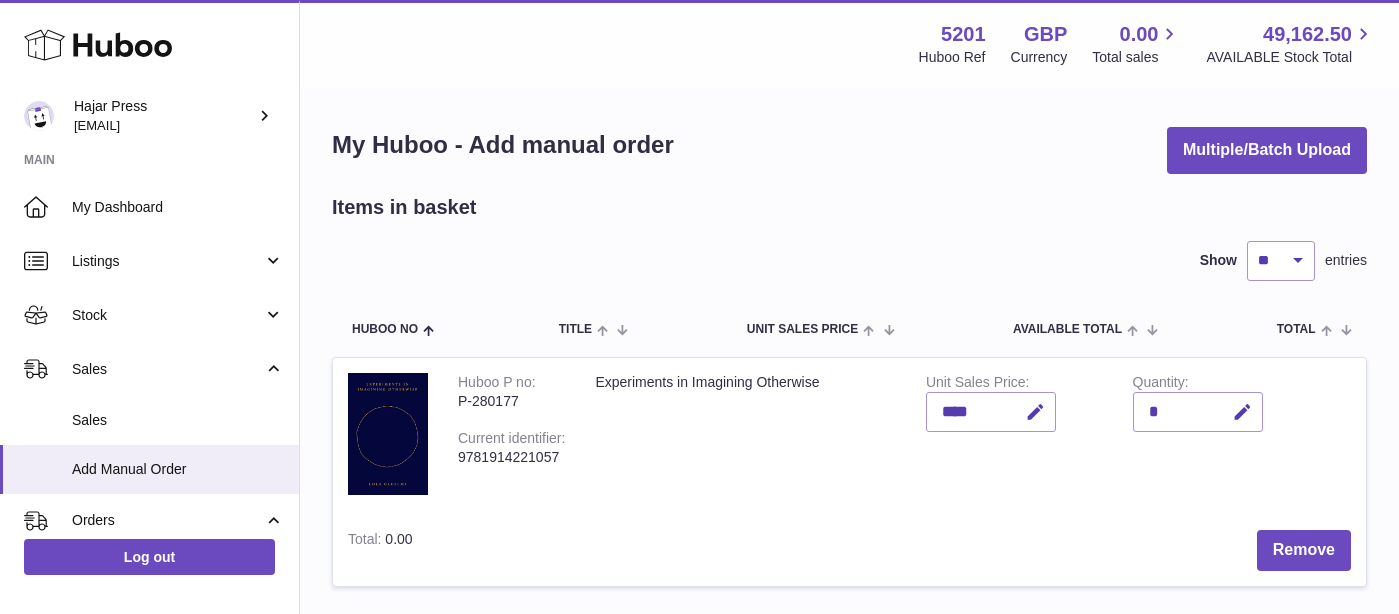 scroll, scrollTop: 0, scrollLeft: 0, axis: both 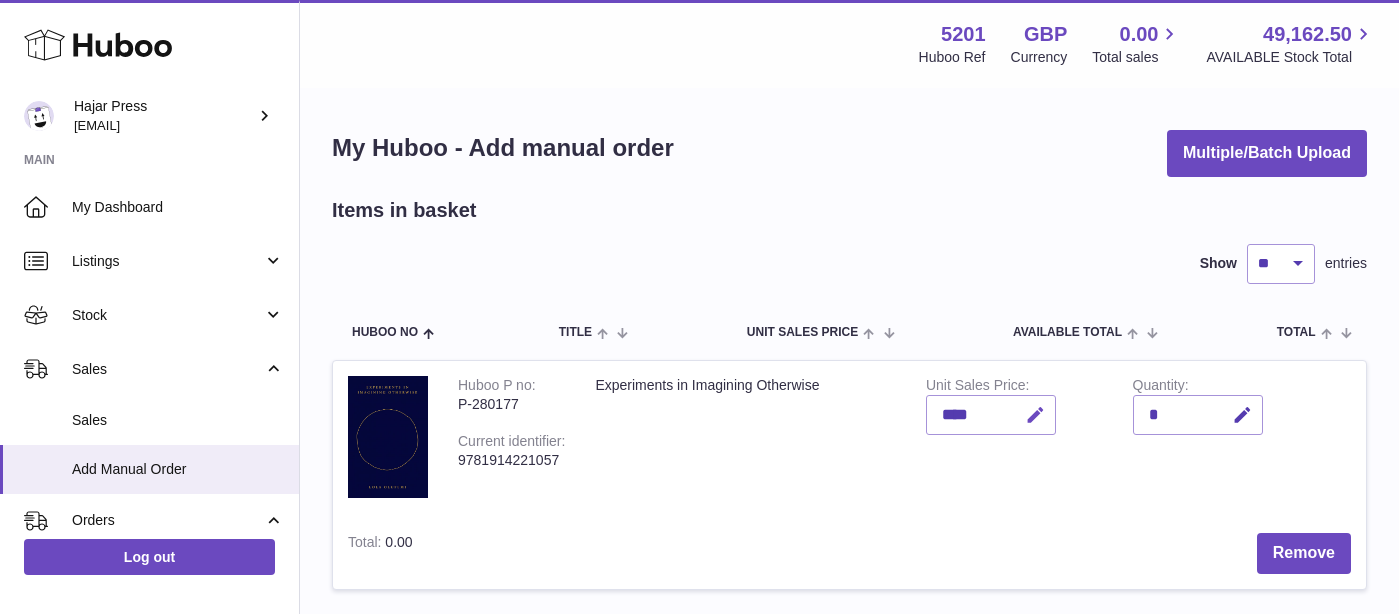 click at bounding box center [1035, 415] 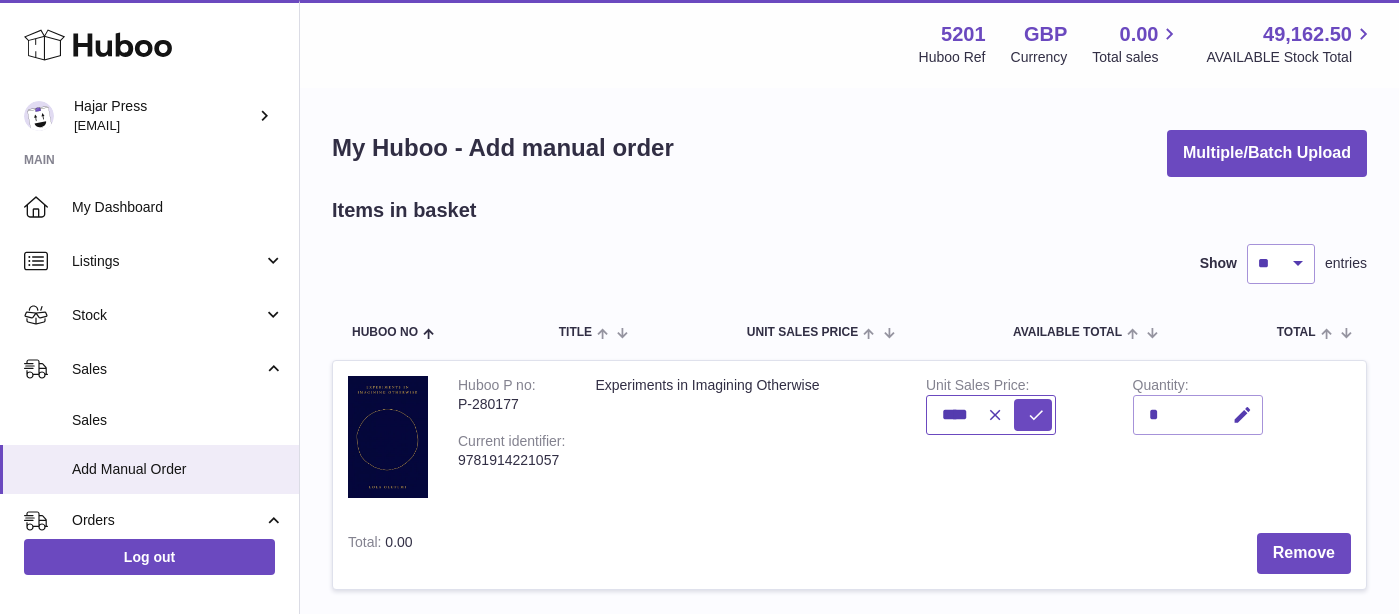 click at bounding box center (1033, 415) 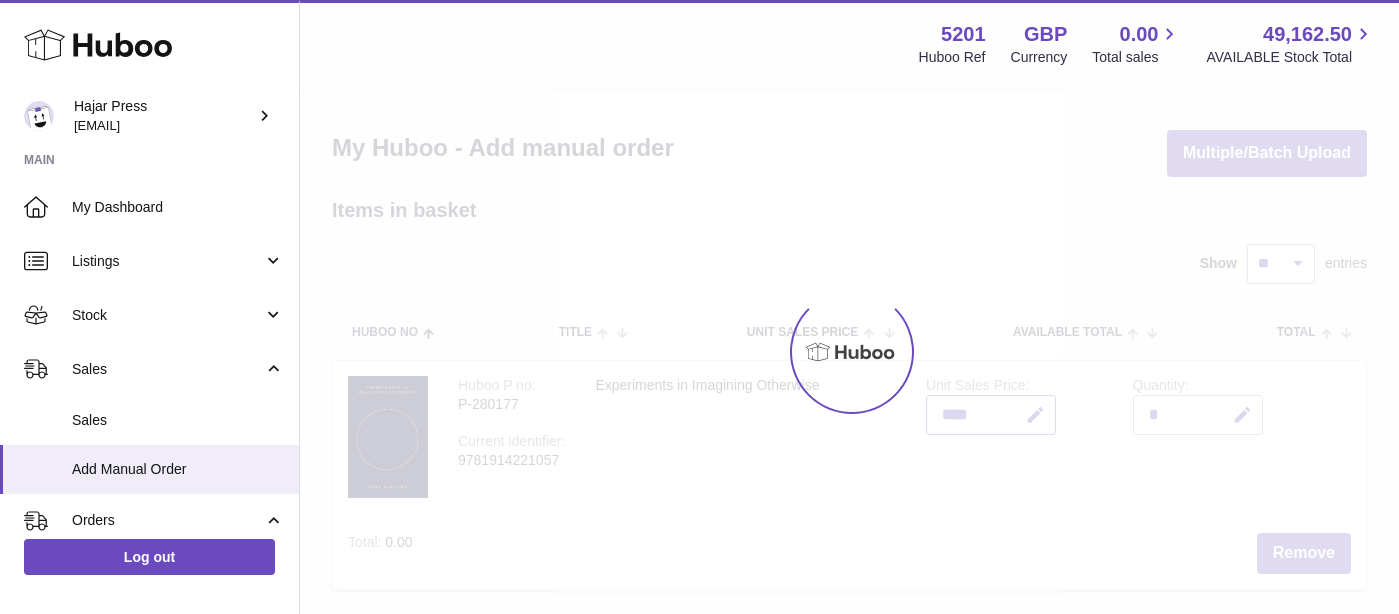 scroll, scrollTop: 292, scrollLeft: 0, axis: vertical 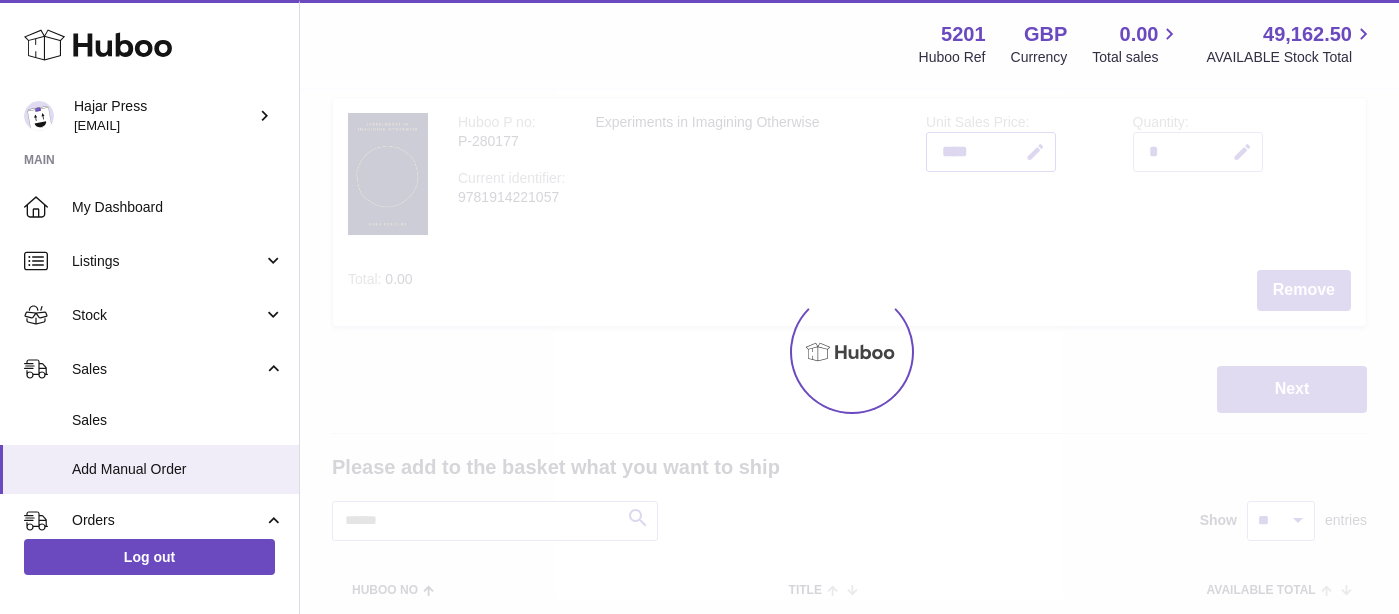 type on "*****" 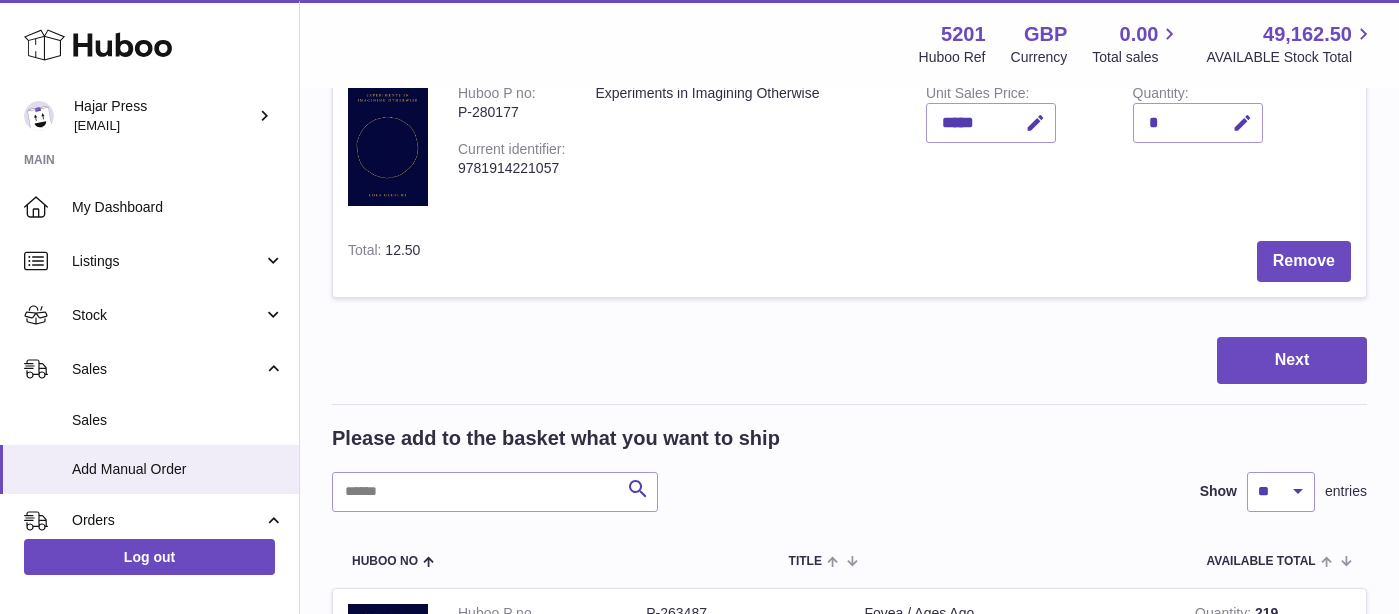 click on "Next" at bounding box center [849, 360] 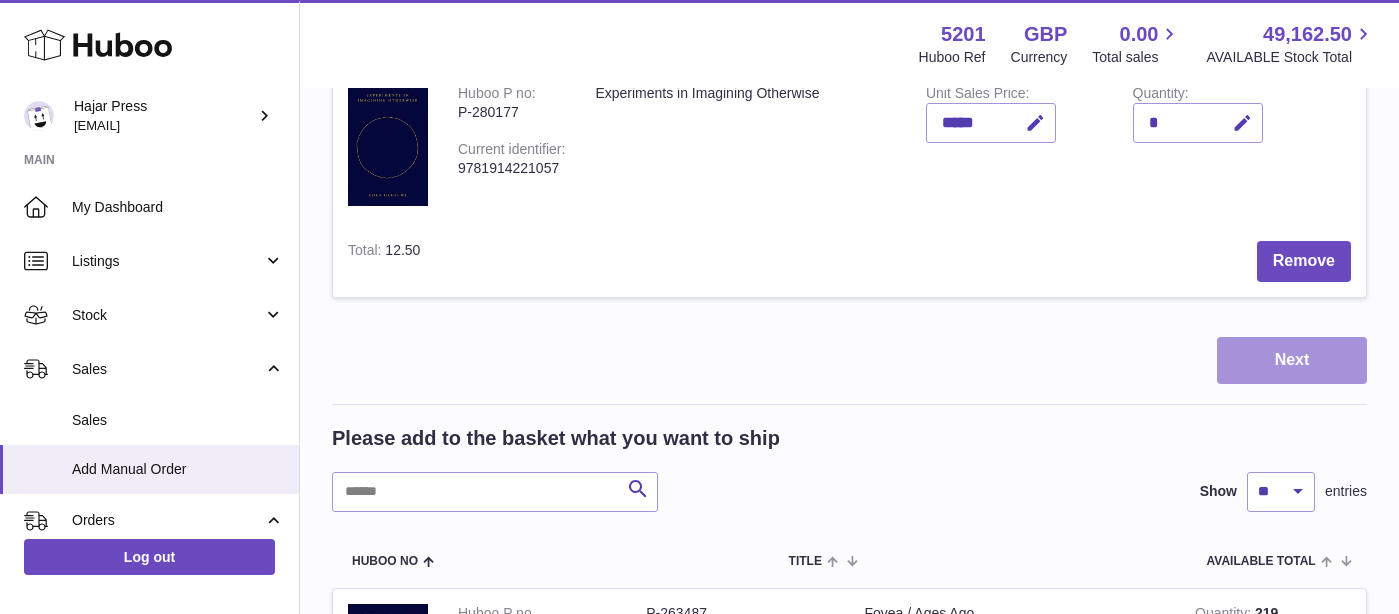 click on "Next" at bounding box center [1292, 360] 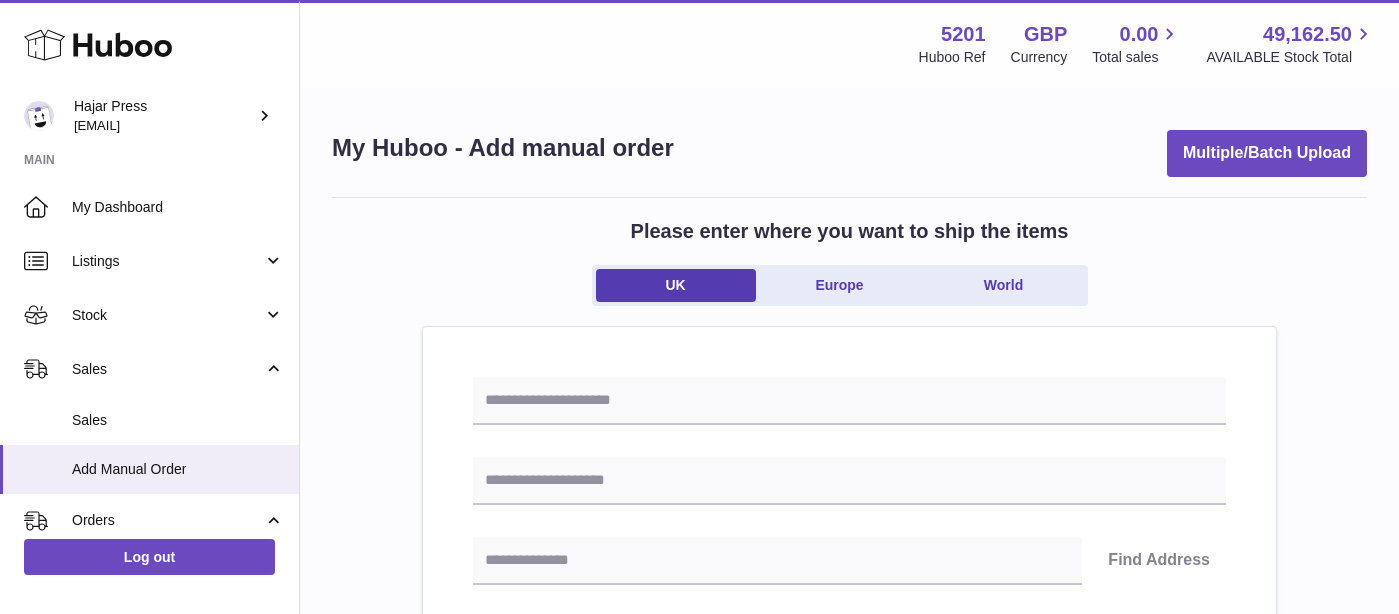 scroll, scrollTop: 119, scrollLeft: 0, axis: vertical 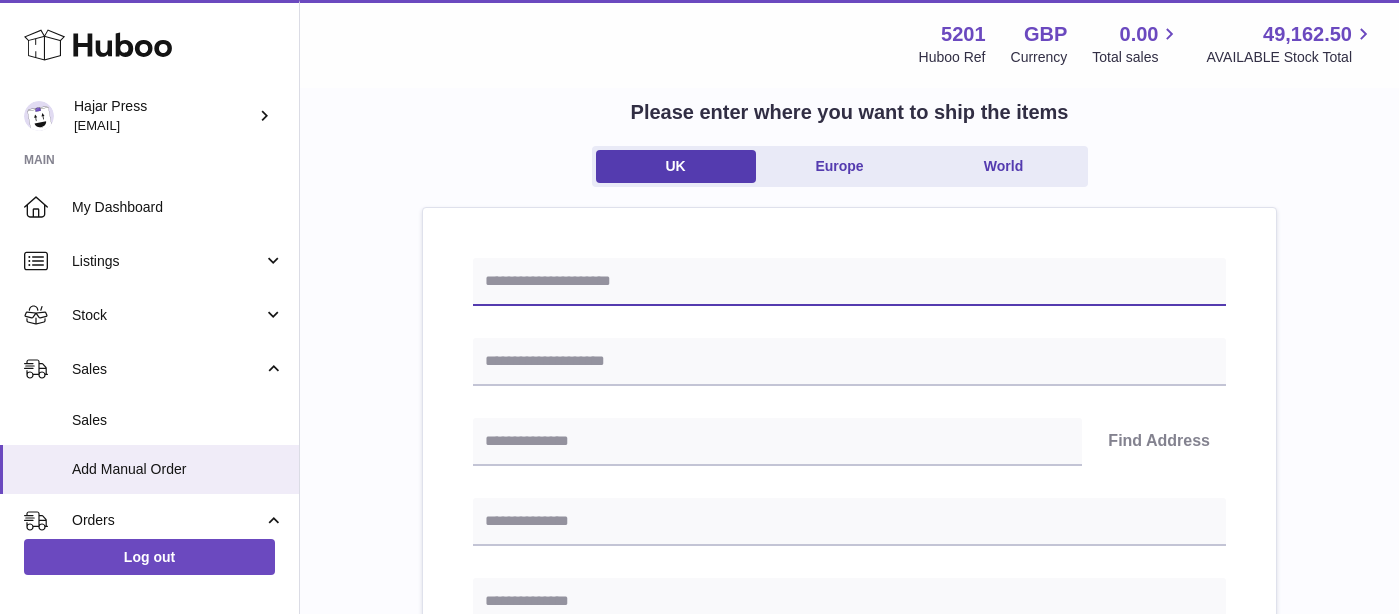 click at bounding box center (849, 282) 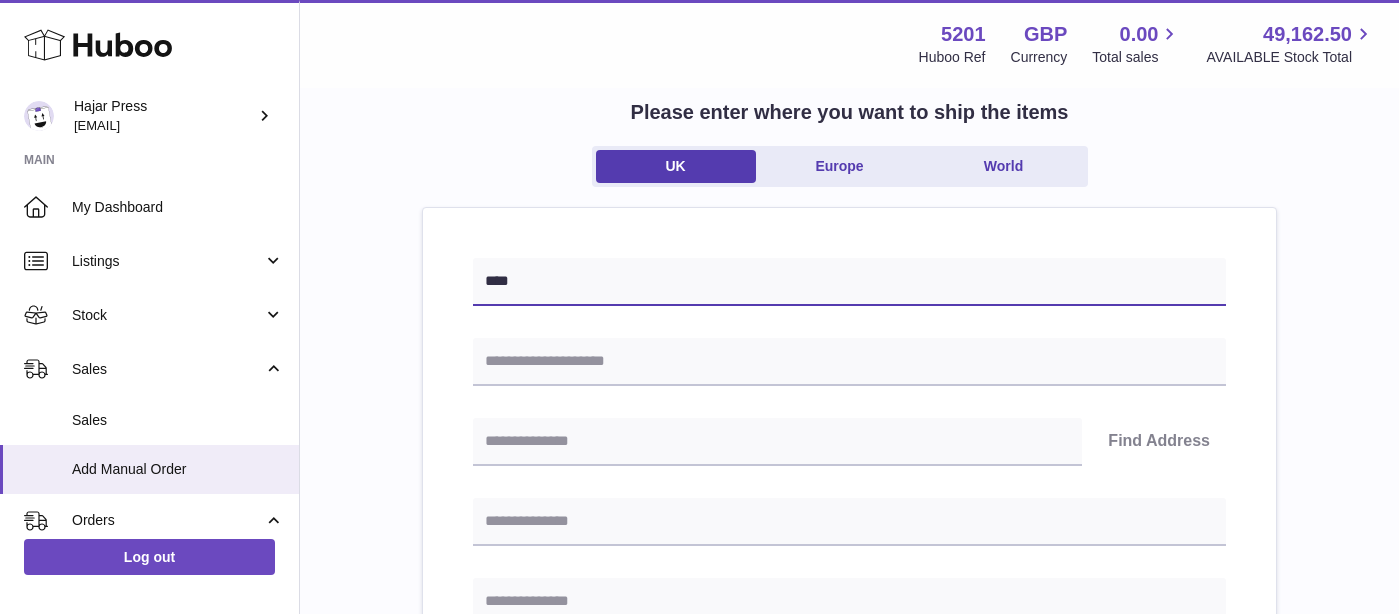 type on "****" 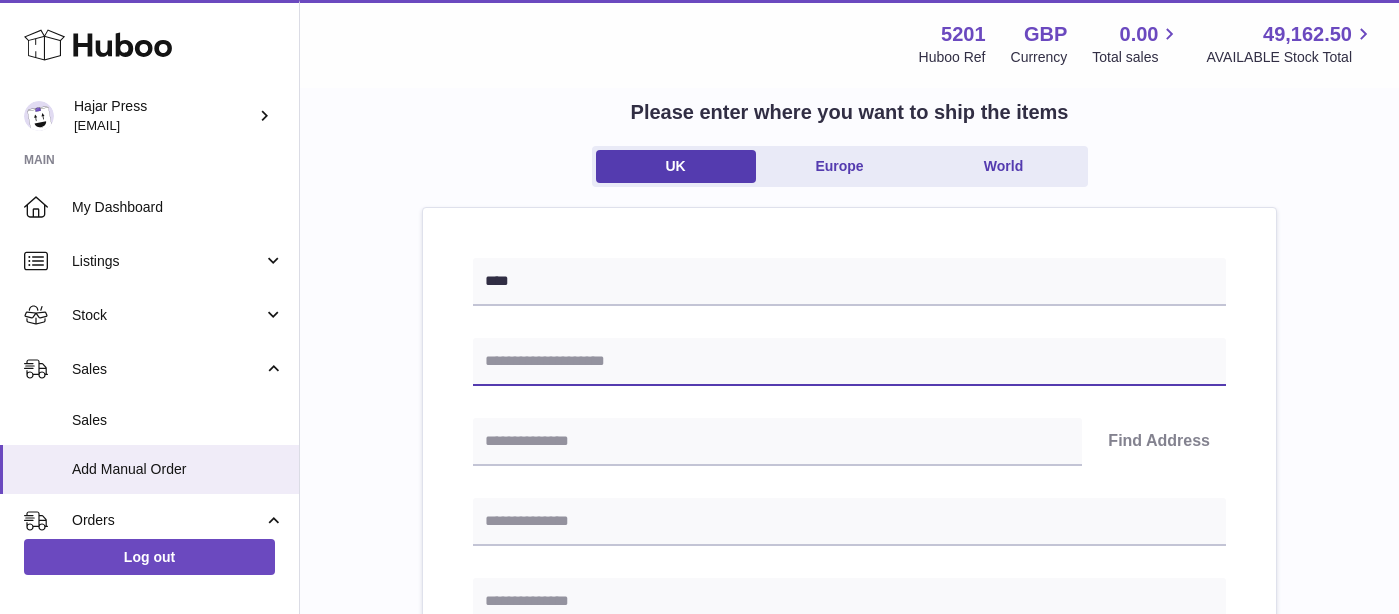 click at bounding box center (849, 362) 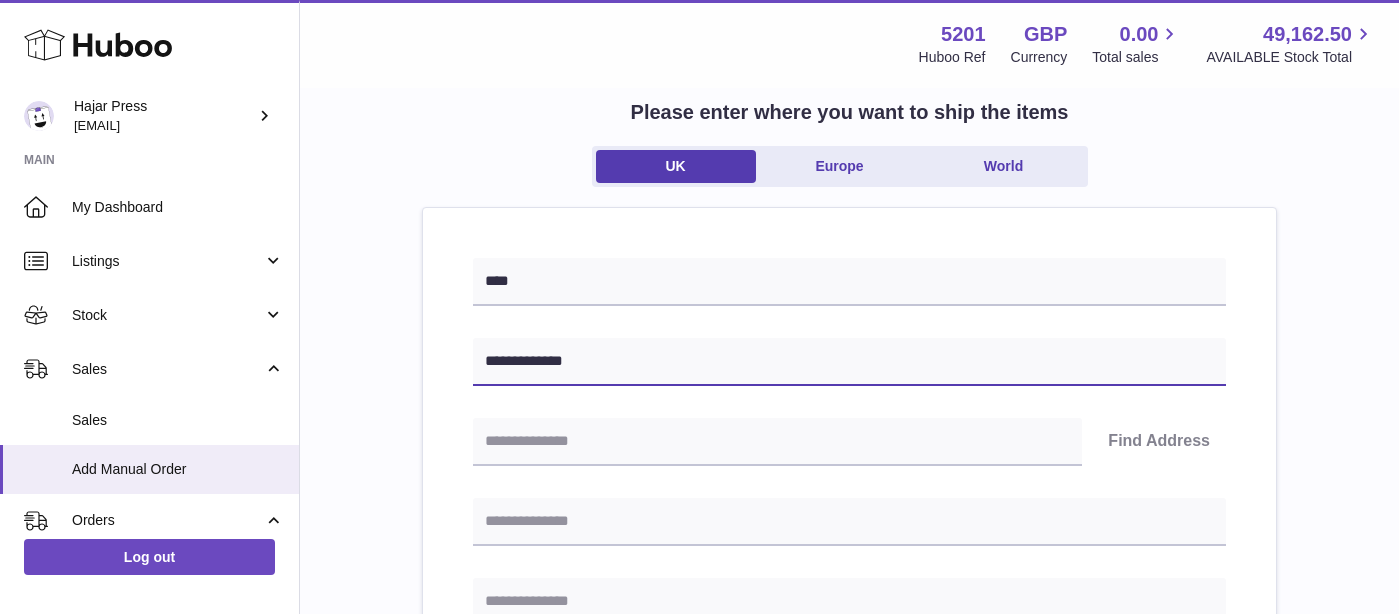 type on "**********" 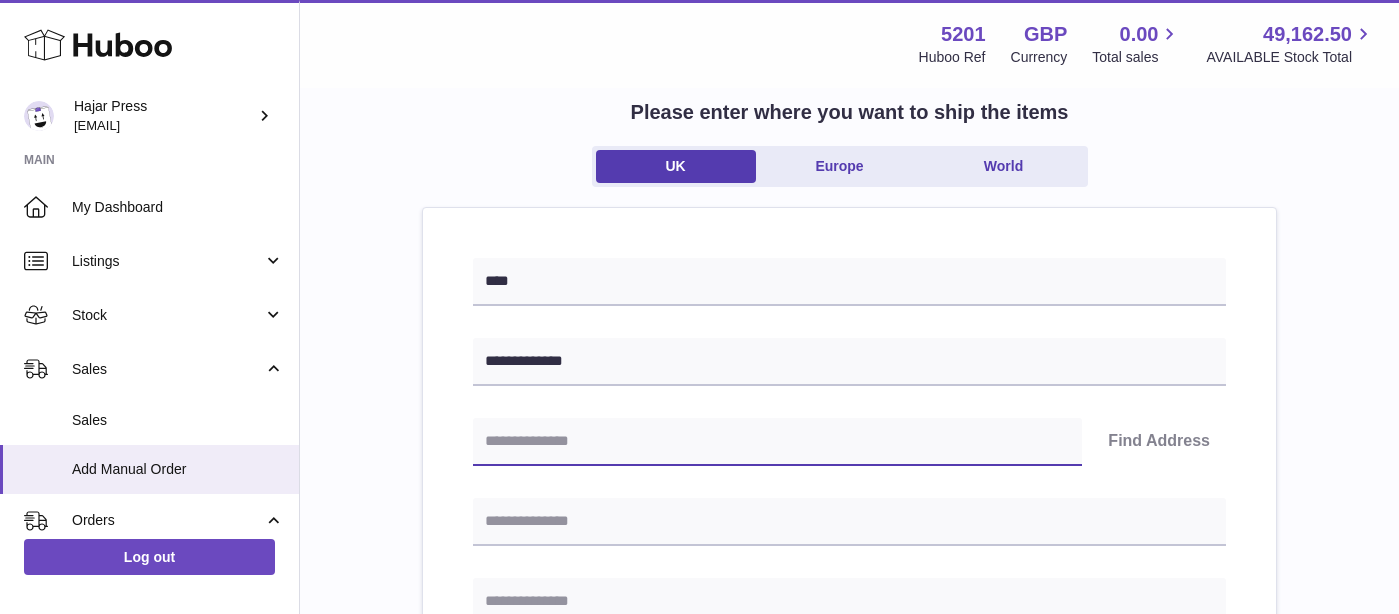 click at bounding box center [777, 442] 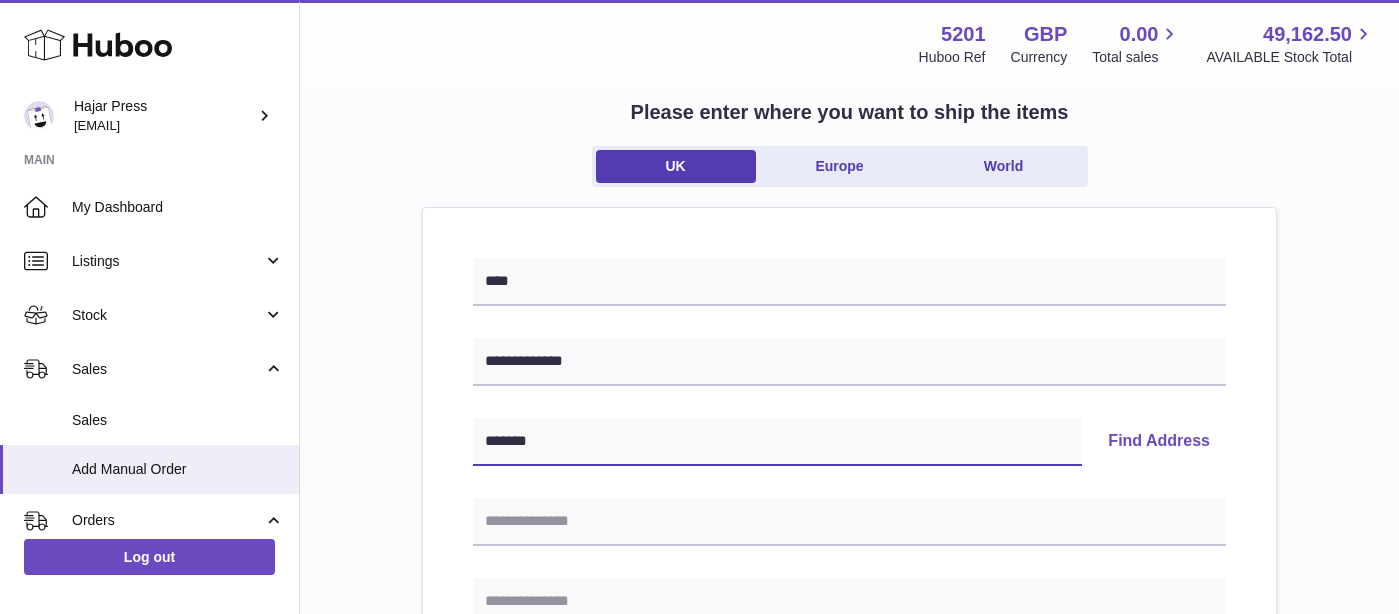 type on "*******" 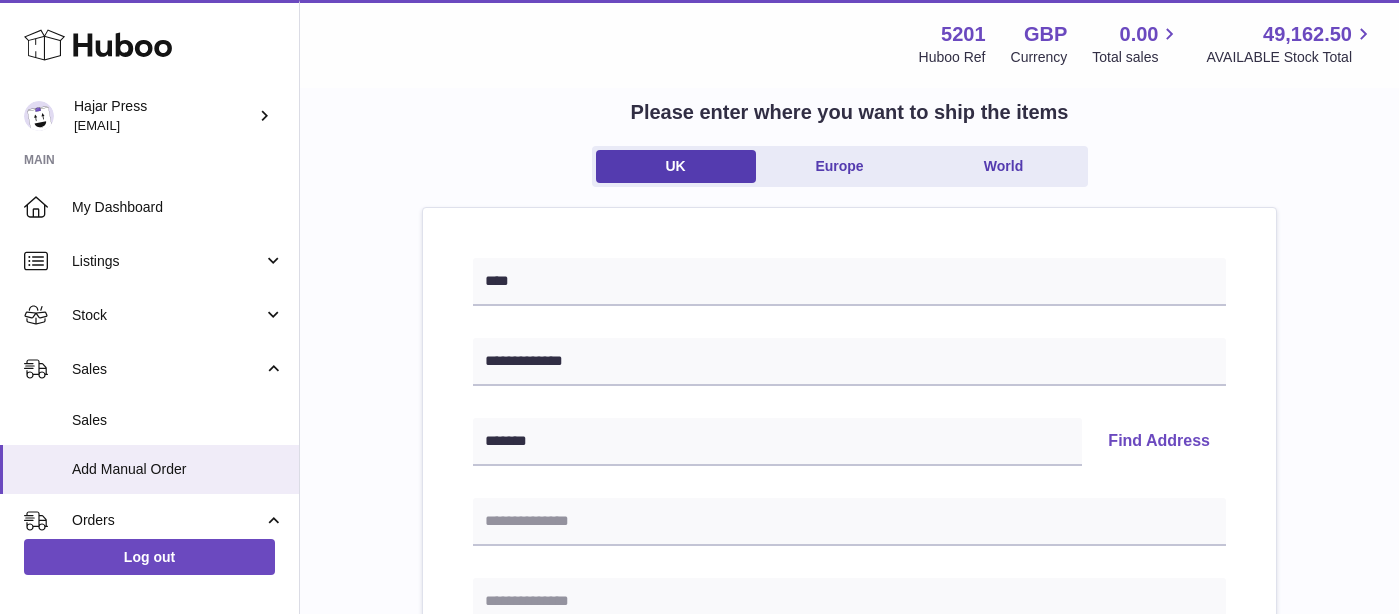 click on "Find Address" at bounding box center [1159, 442] 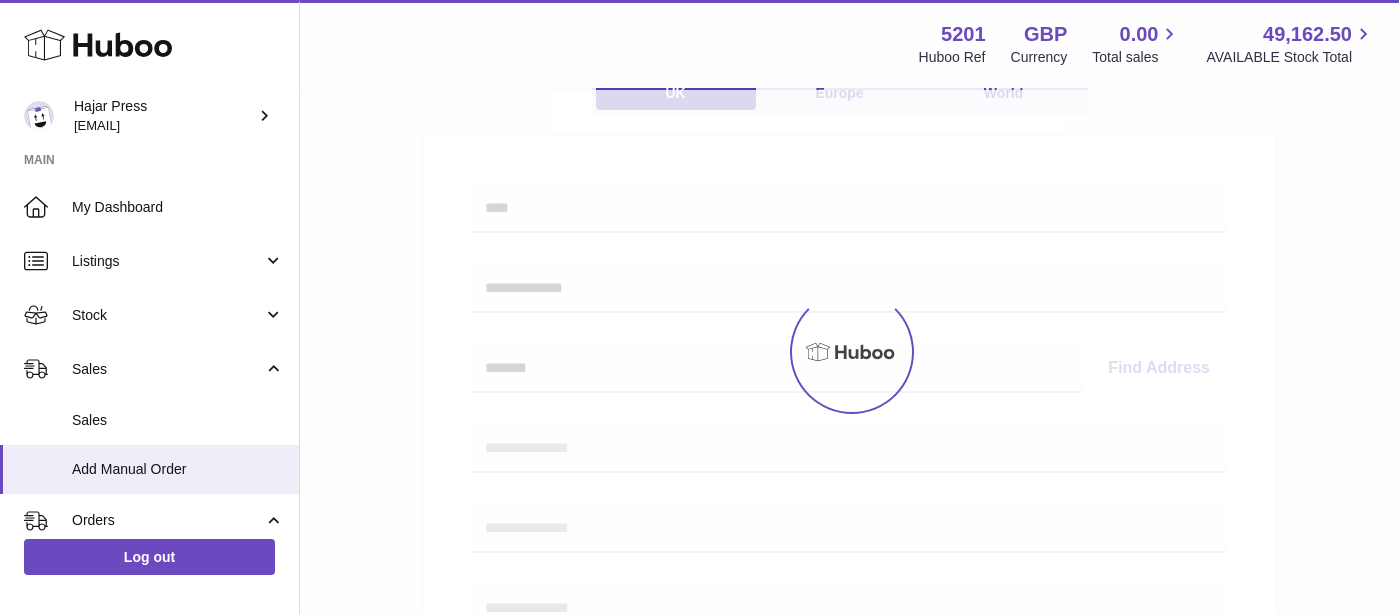 scroll, scrollTop: 297, scrollLeft: 0, axis: vertical 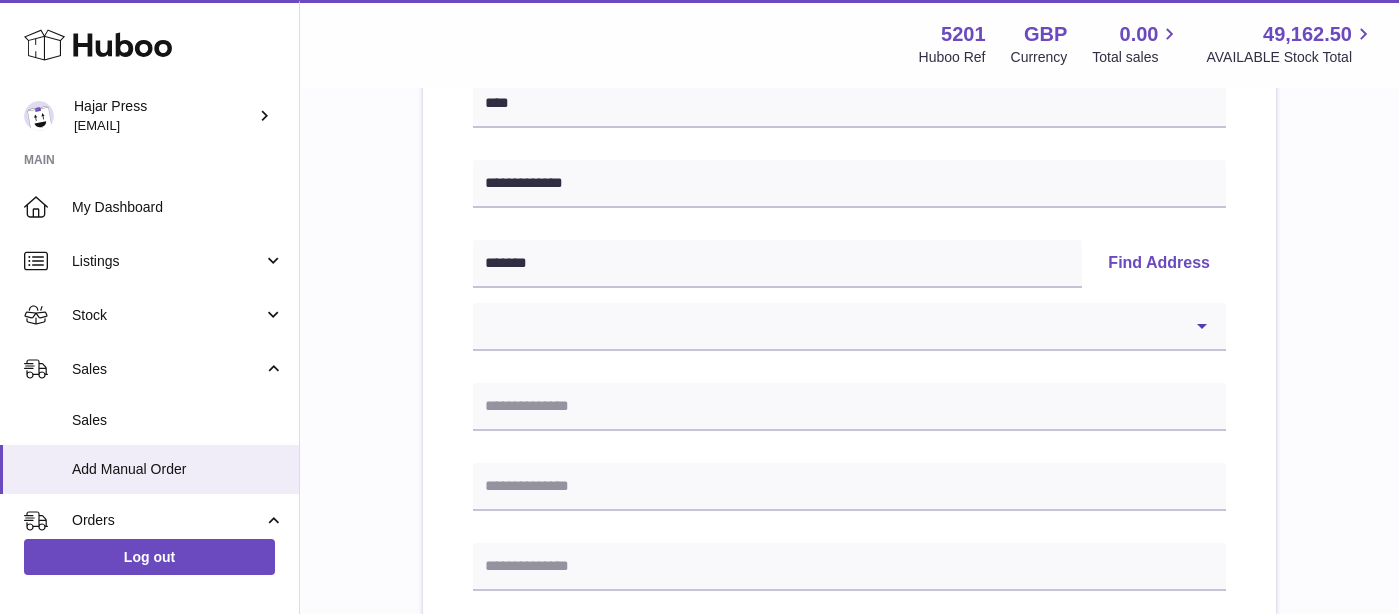 click on "**********" at bounding box center [849, 295] 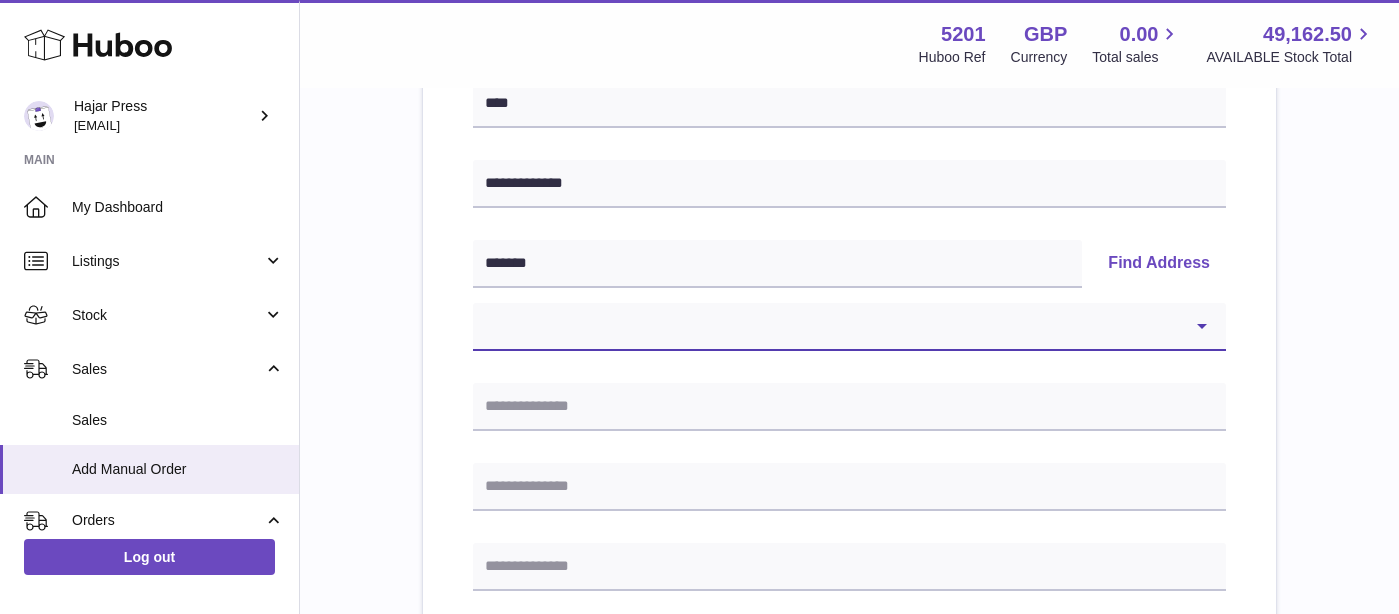 click on "**********" at bounding box center (849, 327) 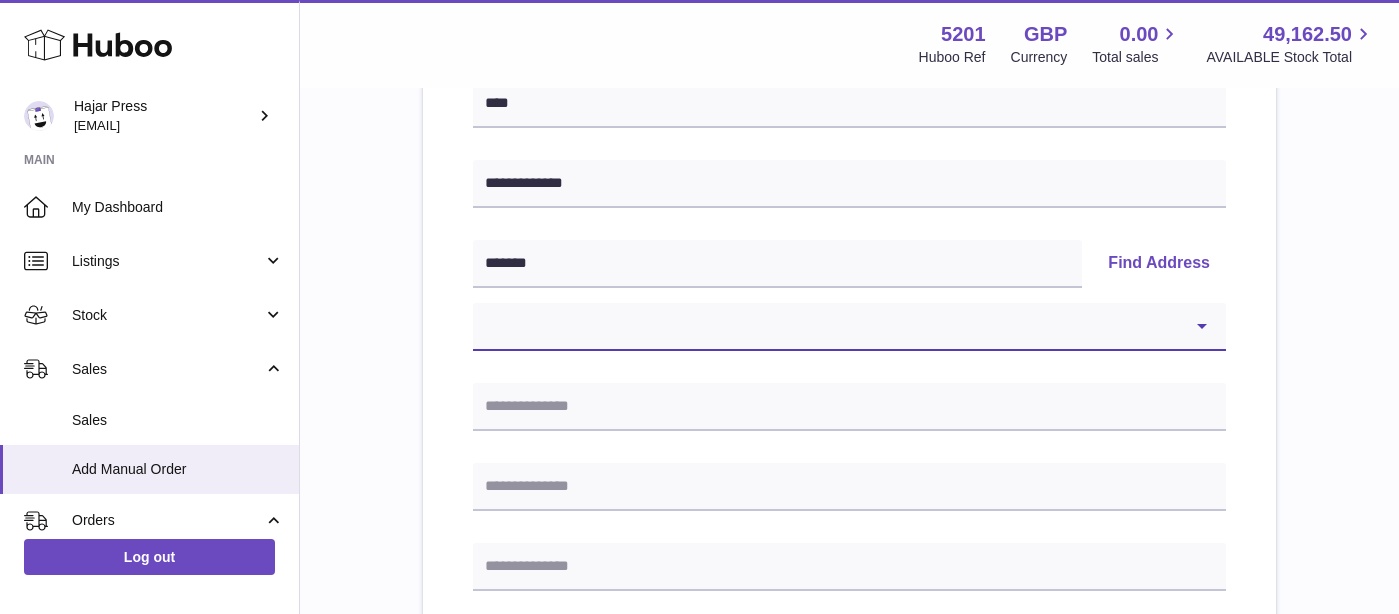 select on "**" 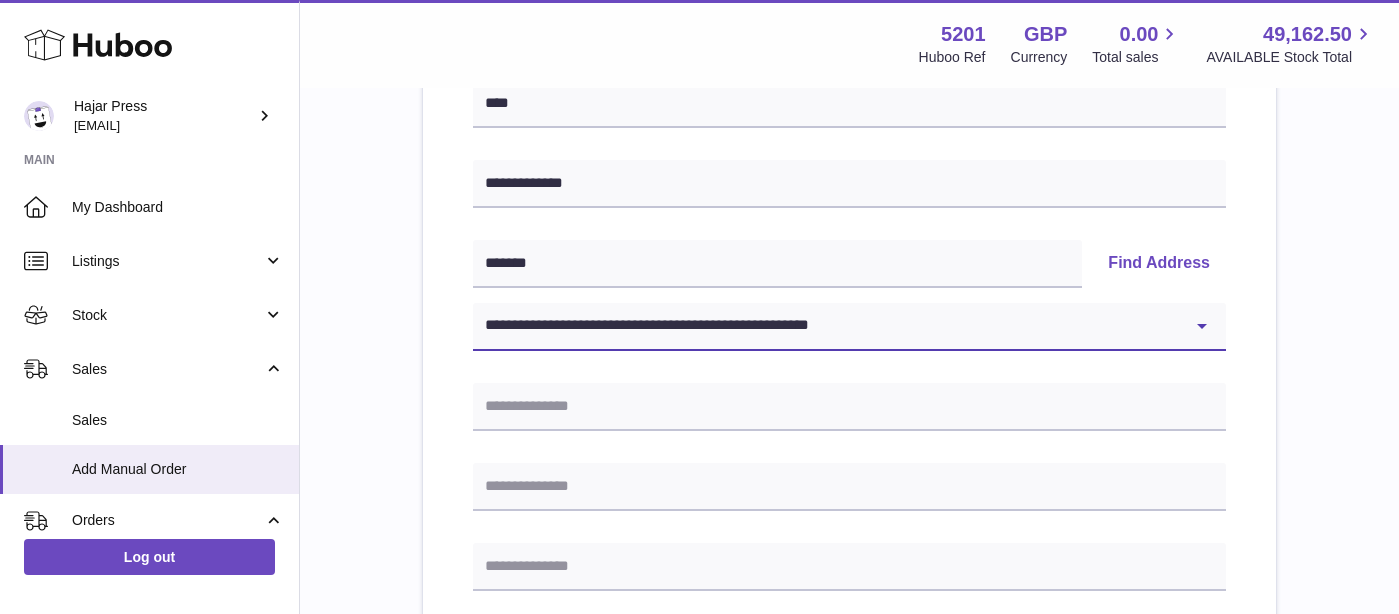 type on "**********" 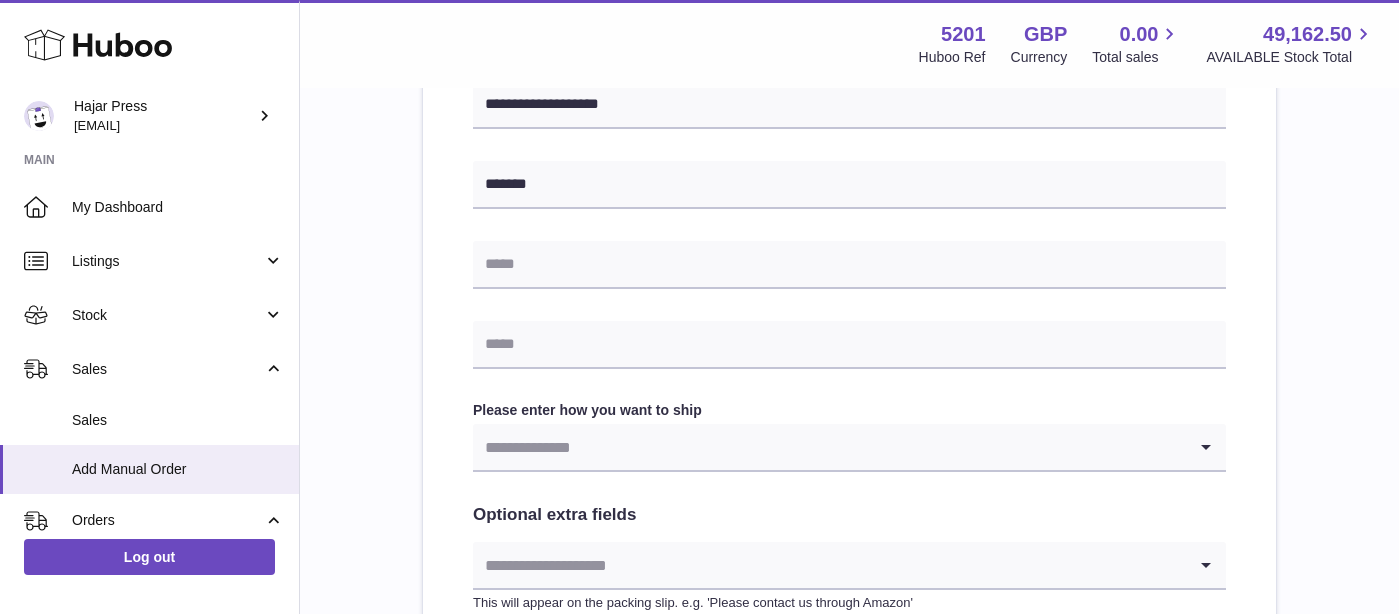scroll, scrollTop: 853, scrollLeft: 0, axis: vertical 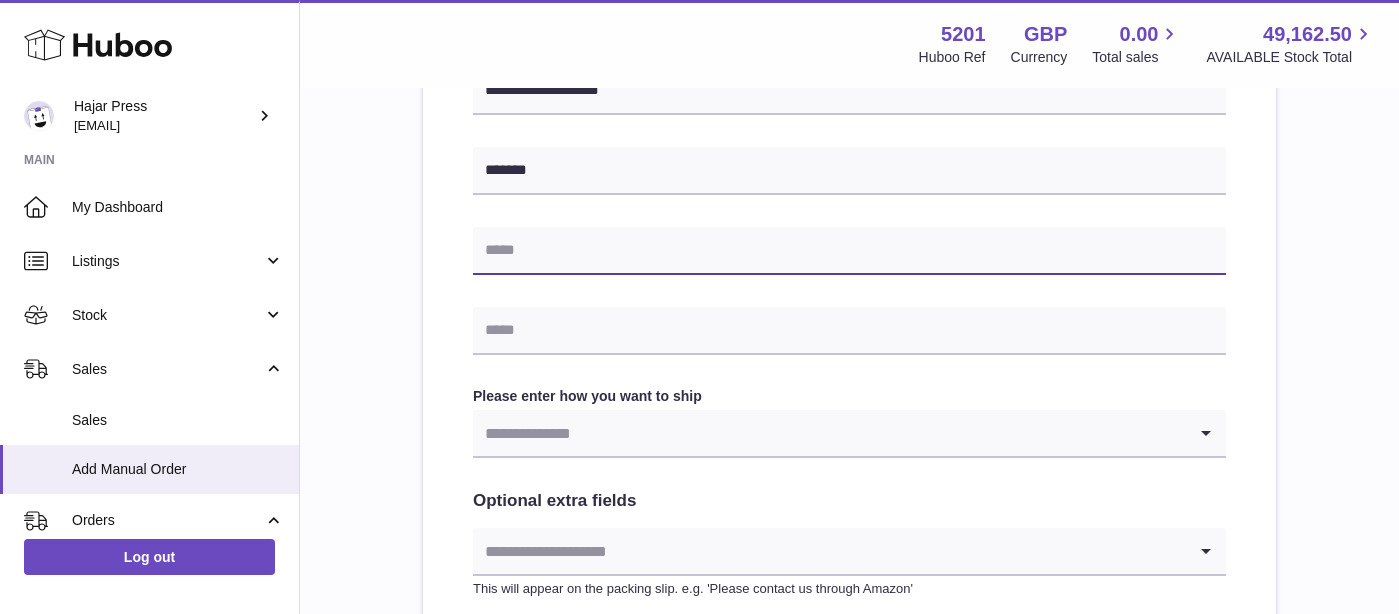 click at bounding box center [849, 251] 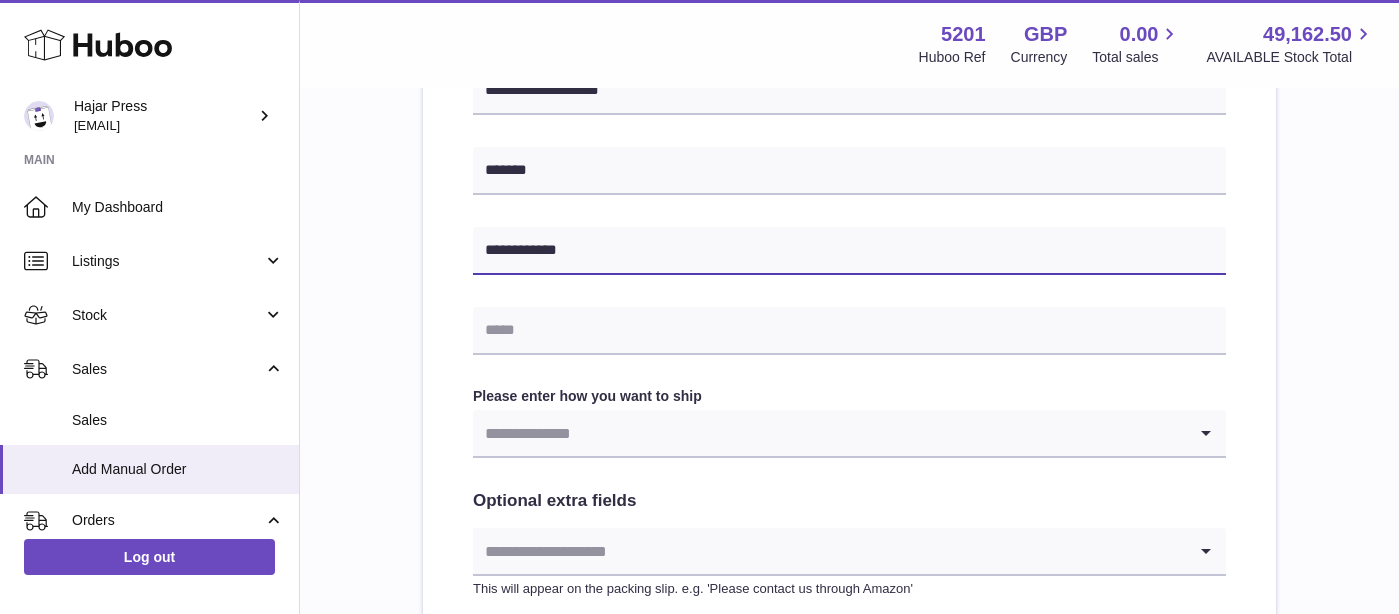 click on "**********" at bounding box center [849, 251] 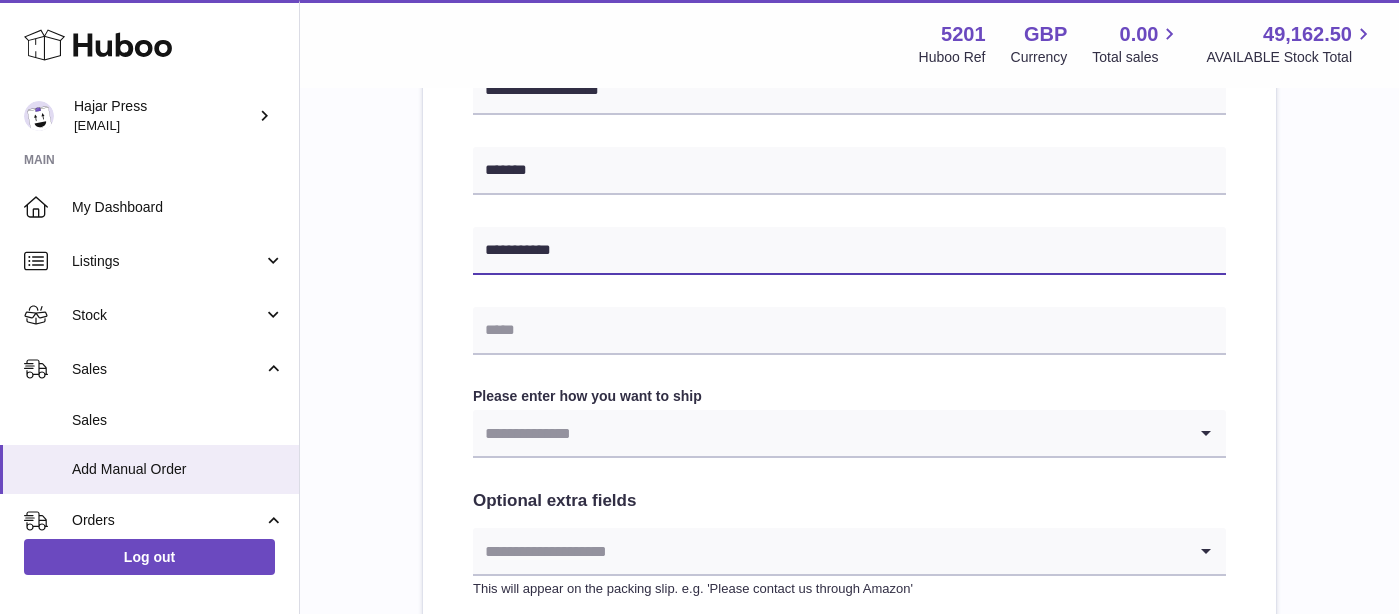 type on "**********" 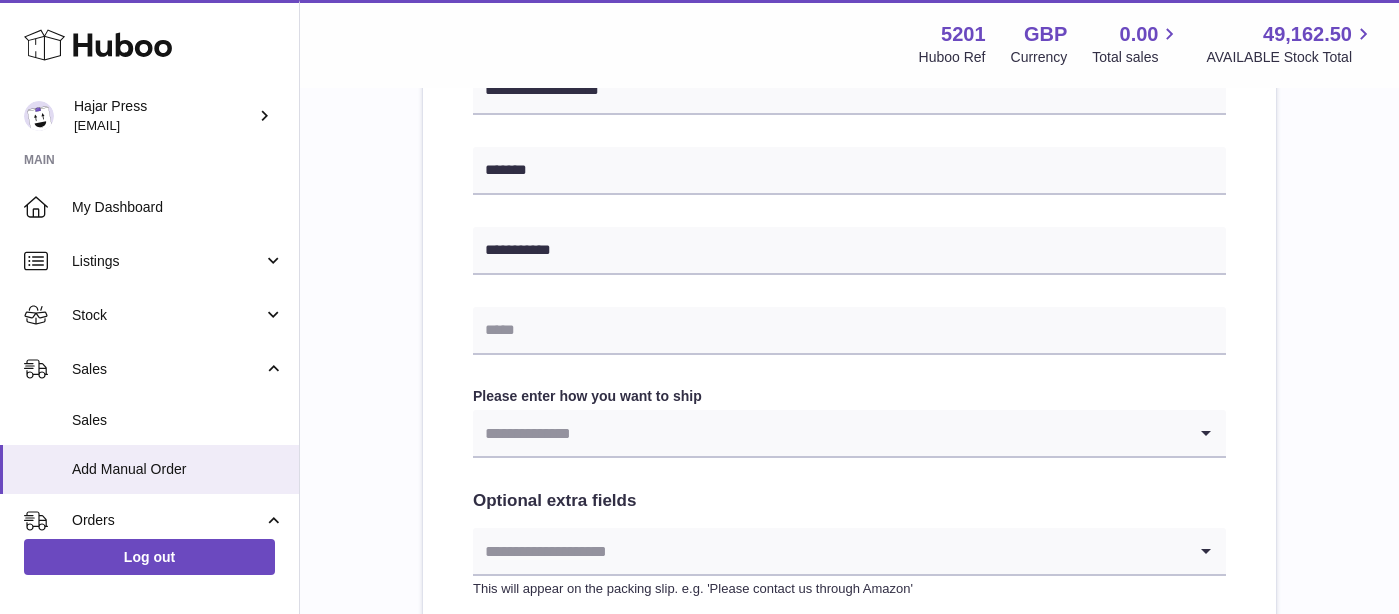 click on "**********" at bounding box center [849, 101] 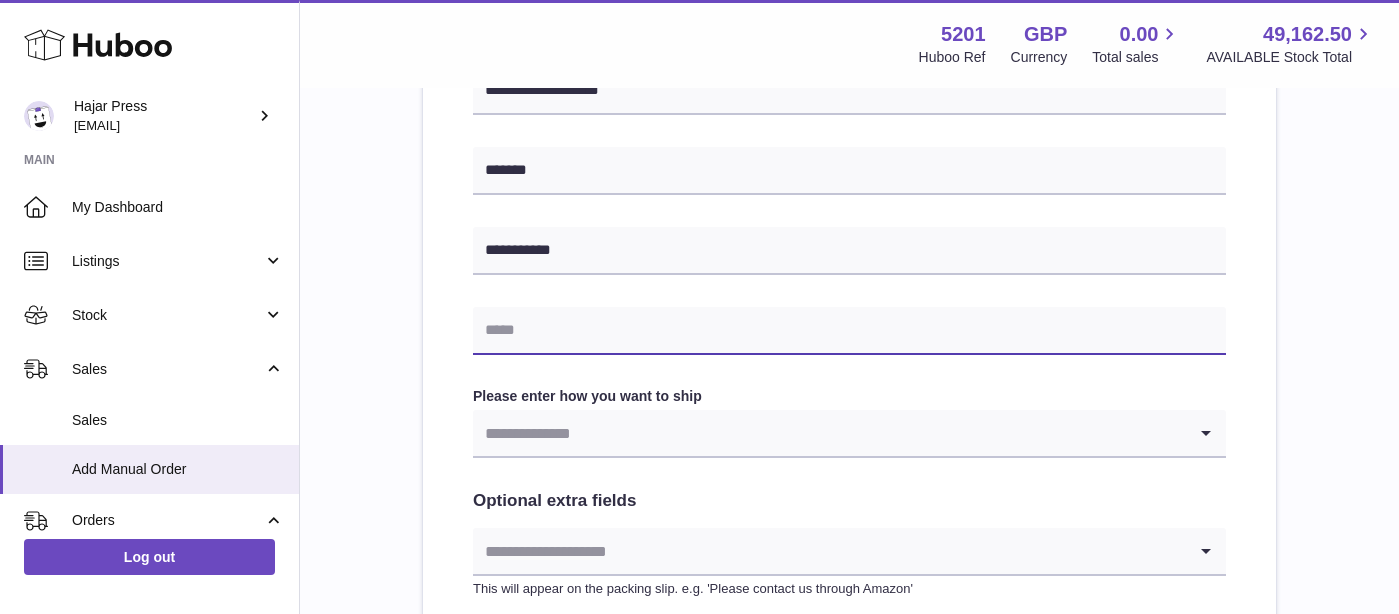 click at bounding box center (849, 331) 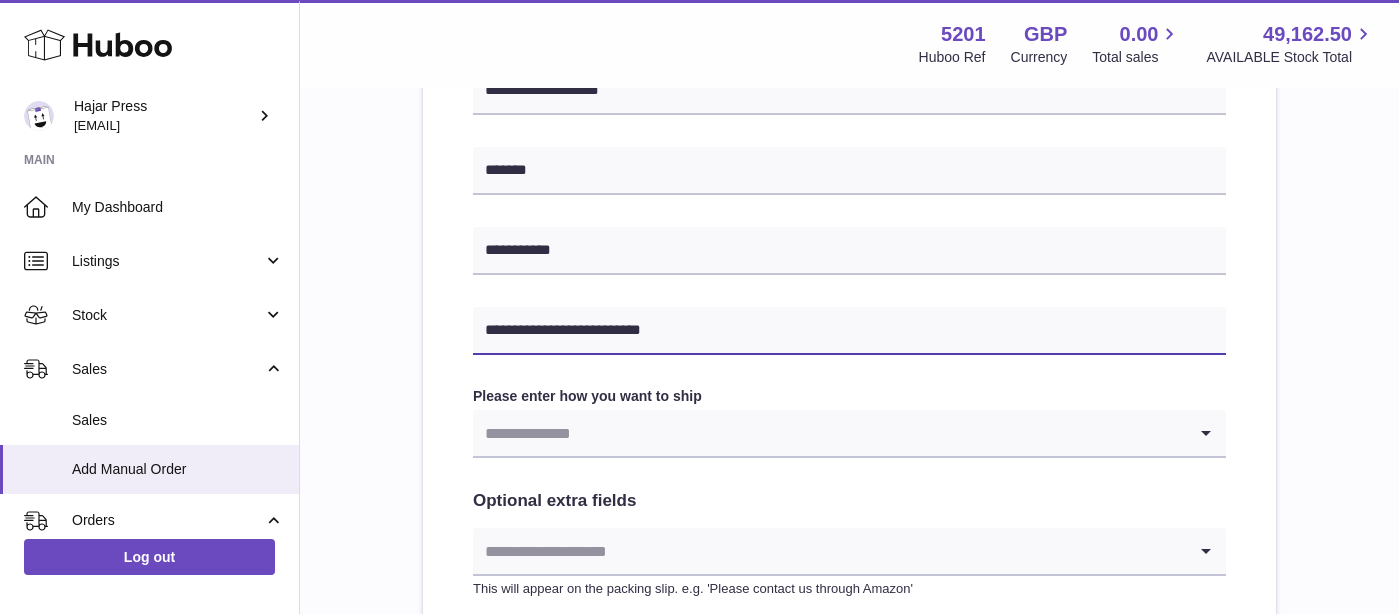 type on "**********" 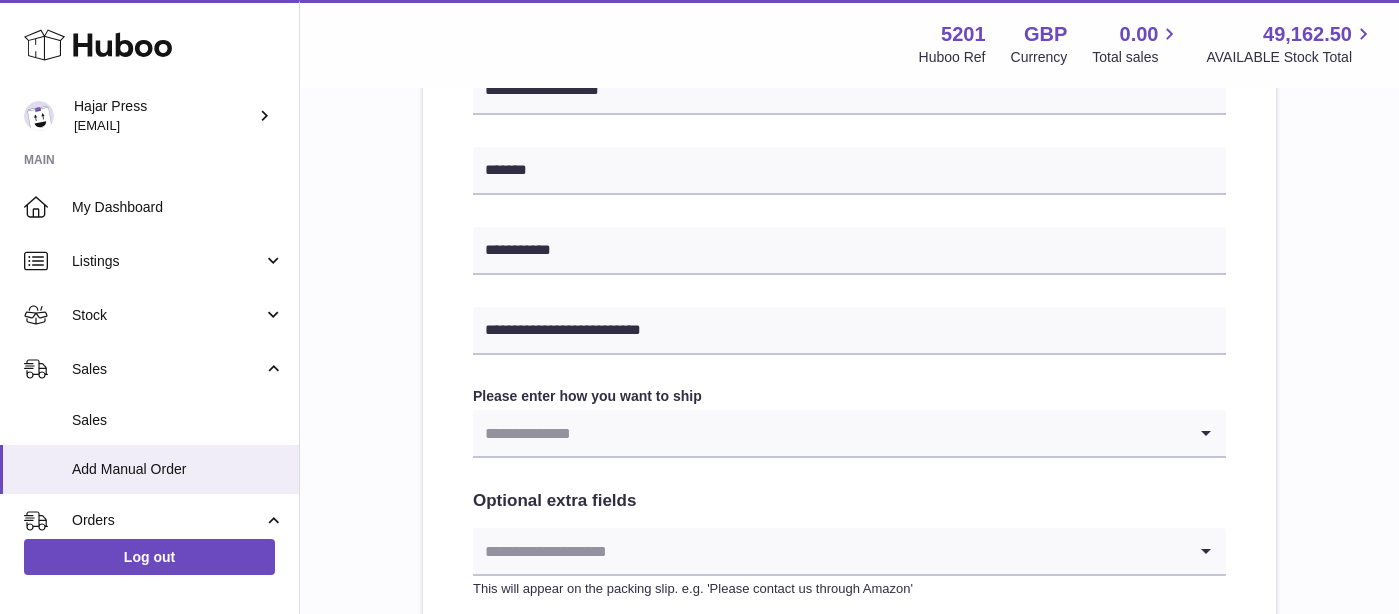 click at bounding box center (829, 433) 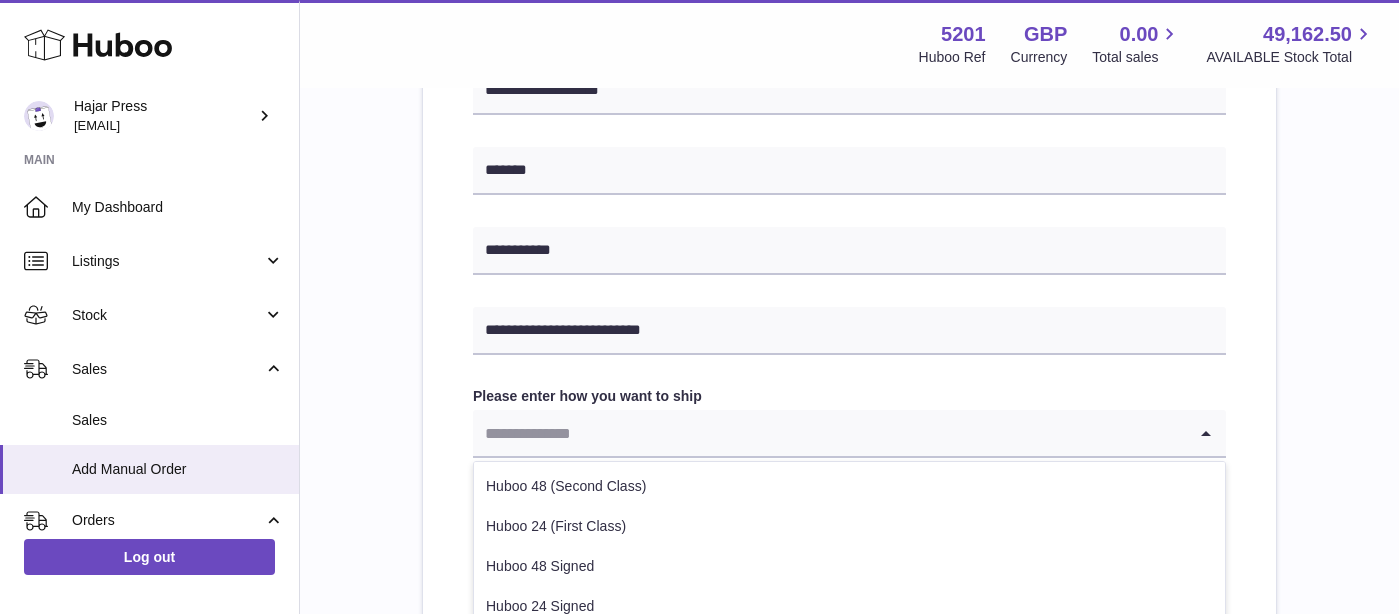 click on "Huboo 48 (Second Class)" at bounding box center (849, 487) 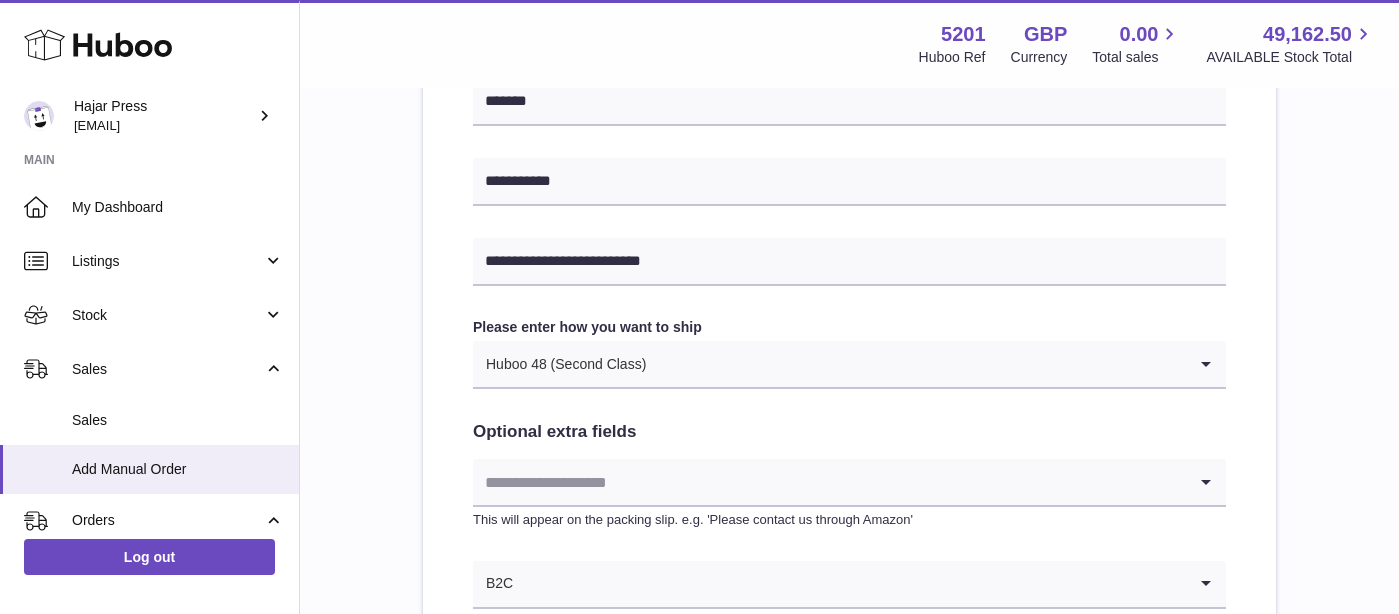 scroll, scrollTop: 1029, scrollLeft: 0, axis: vertical 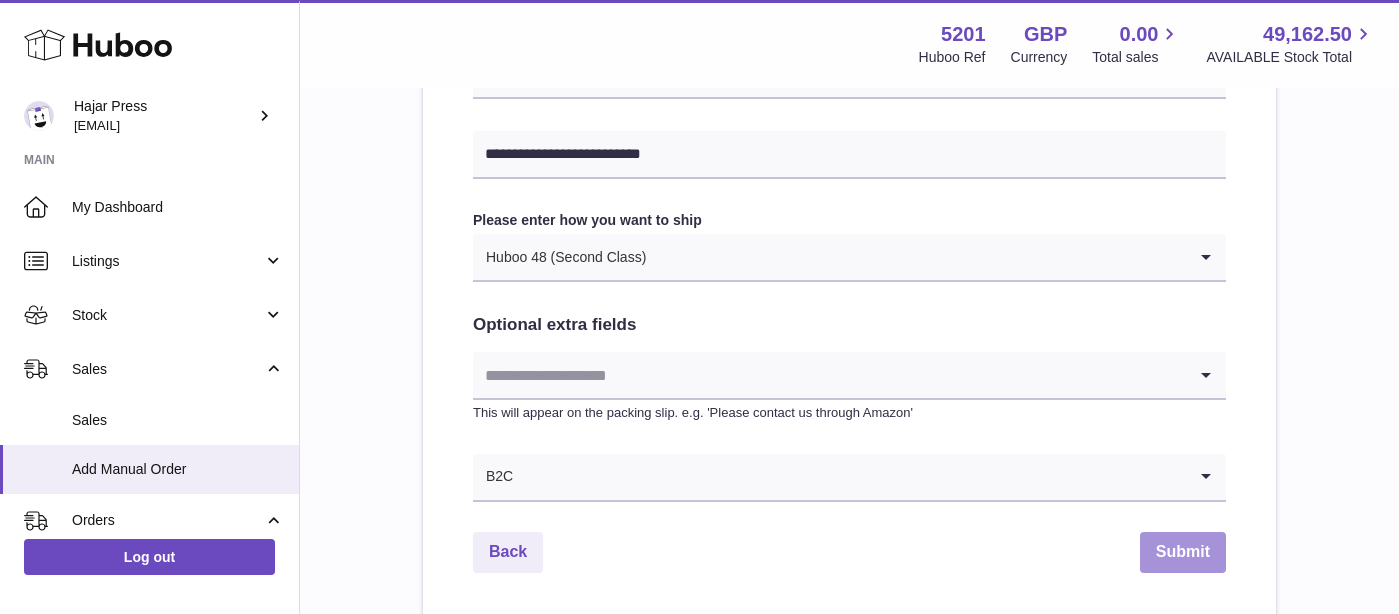 click on "Submit" at bounding box center [1183, 552] 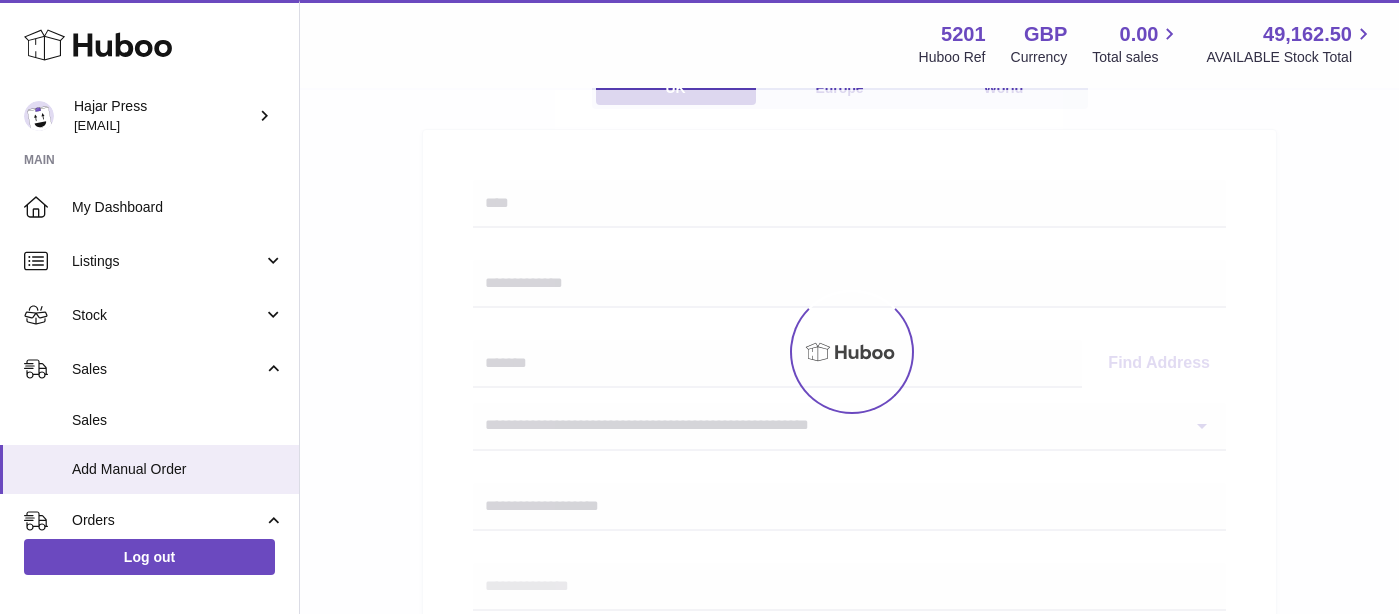 scroll, scrollTop: 155, scrollLeft: 0, axis: vertical 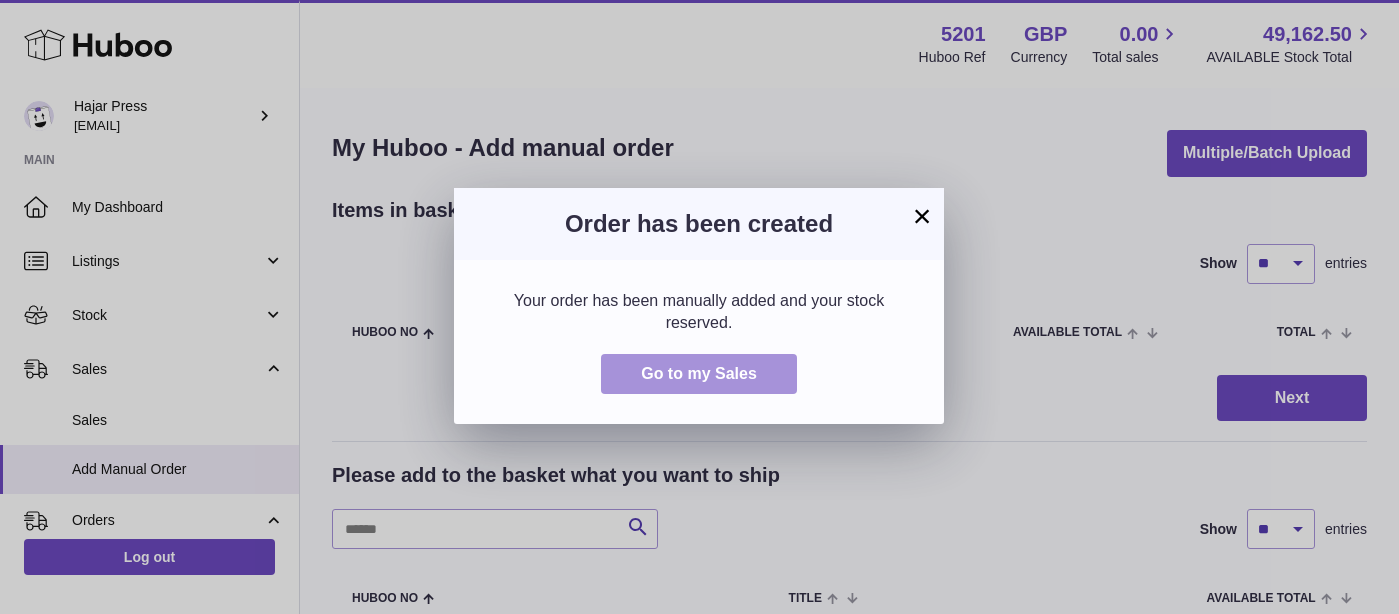 click on "Go to my Sales" at bounding box center [699, 374] 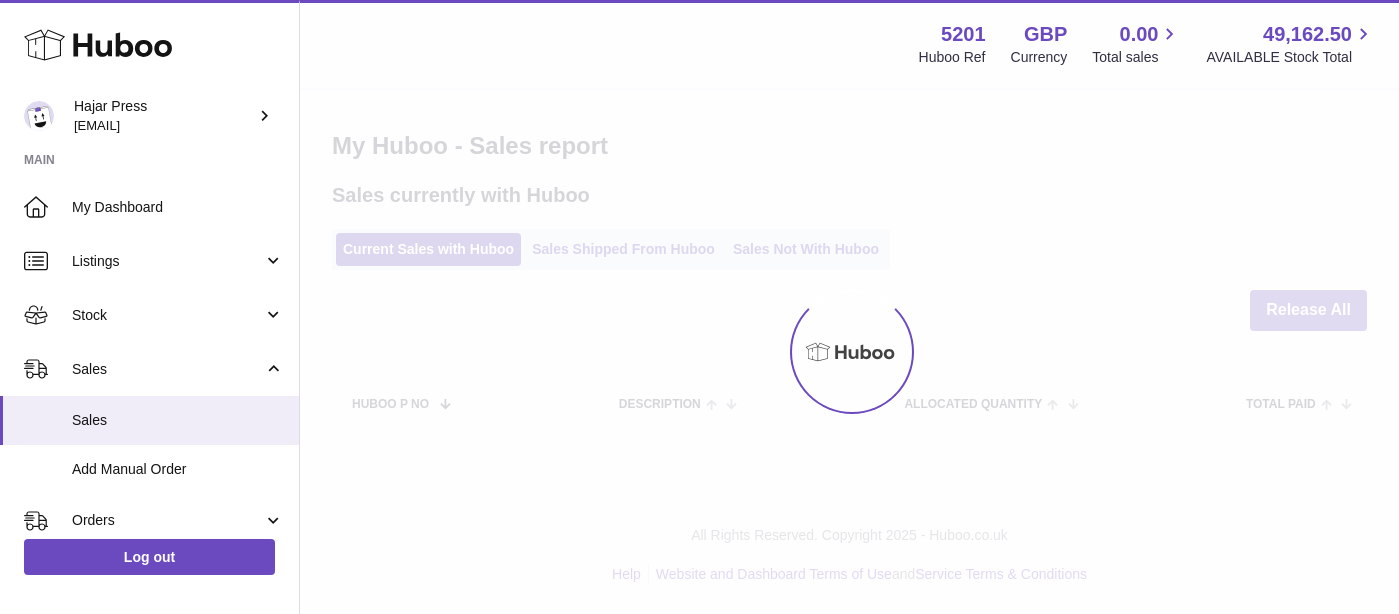 scroll, scrollTop: 0, scrollLeft: 0, axis: both 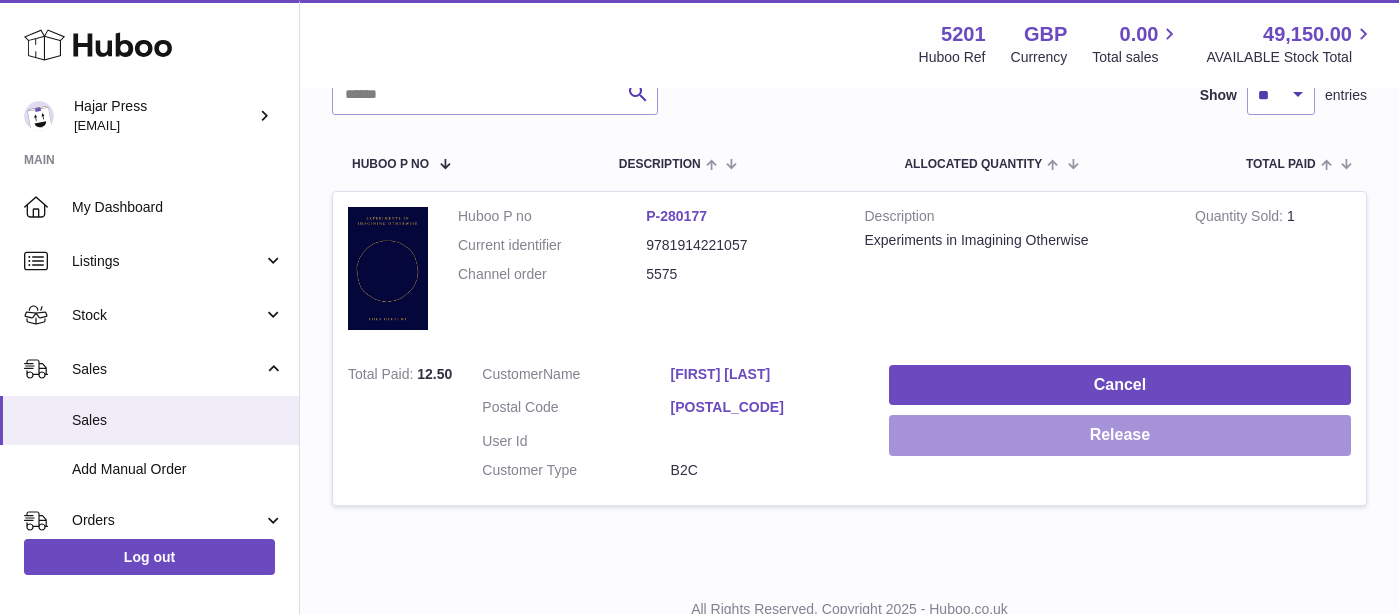 click on "Release" at bounding box center (1120, 435) 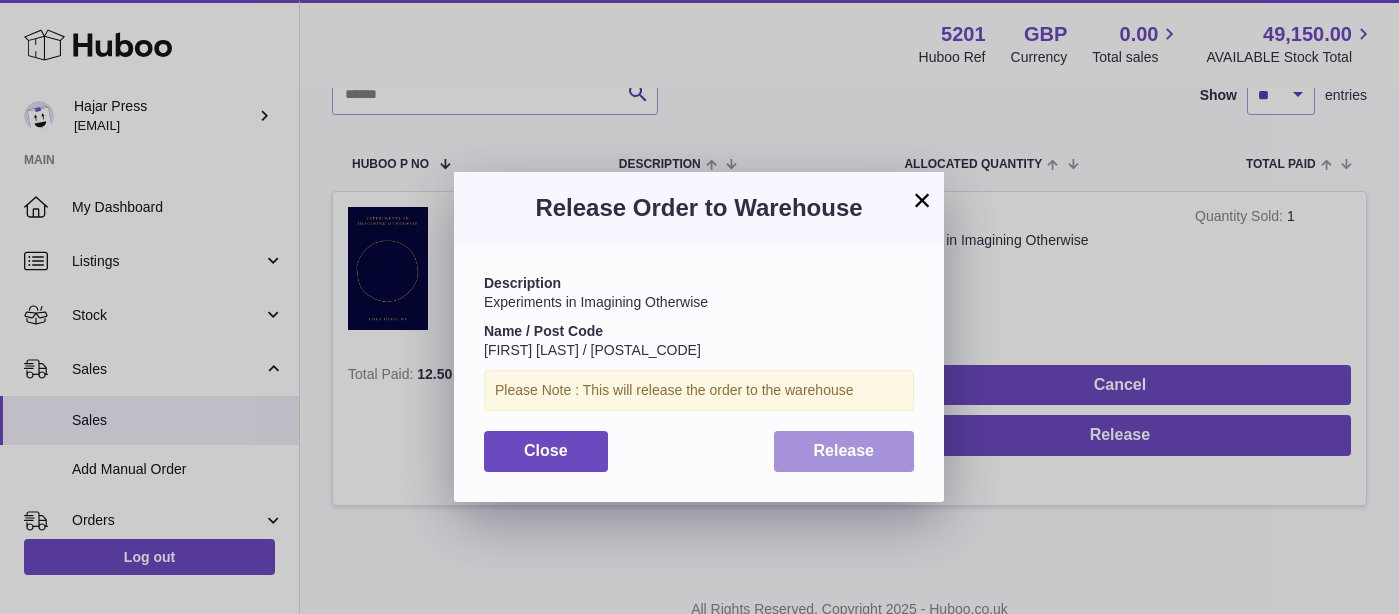 click on "Release" at bounding box center (844, 451) 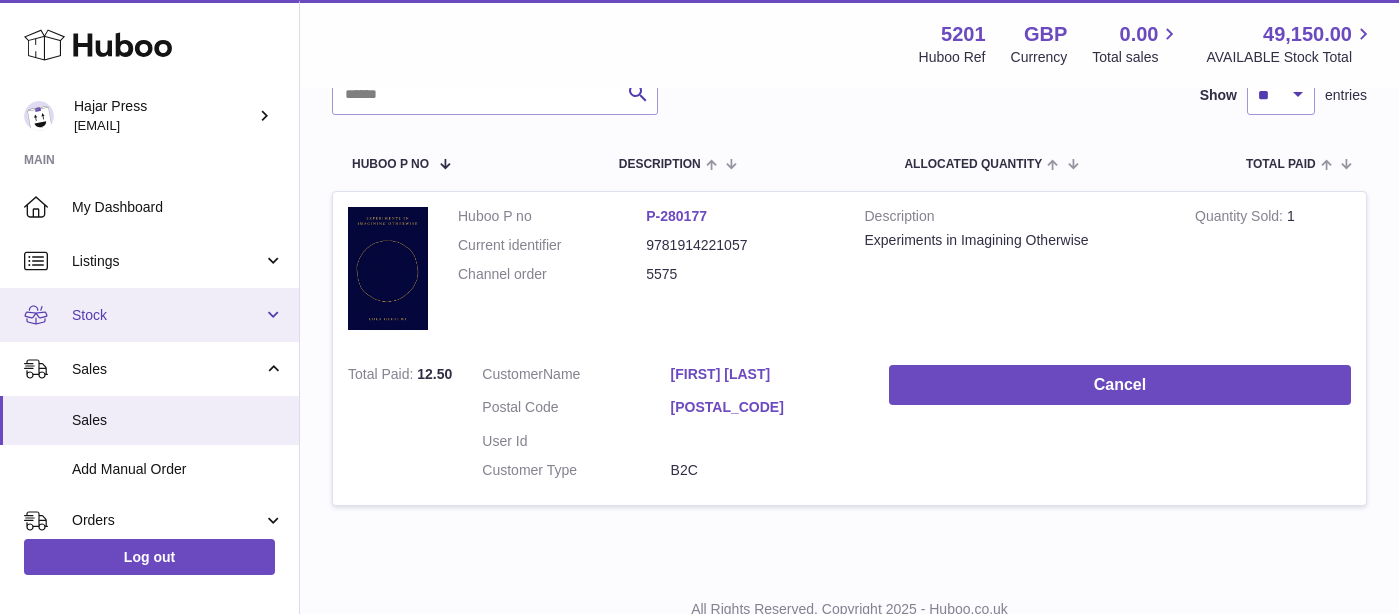 click on "Stock" at bounding box center (167, 315) 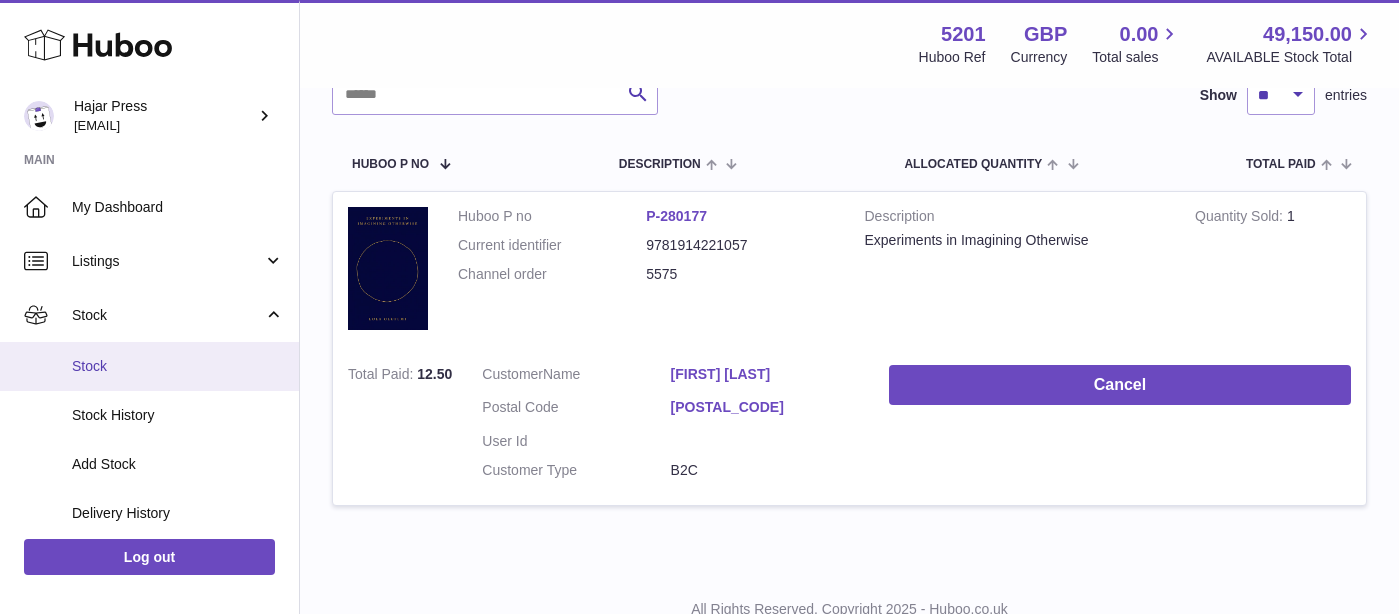 click on "Stock" at bounding box center [149, 366] 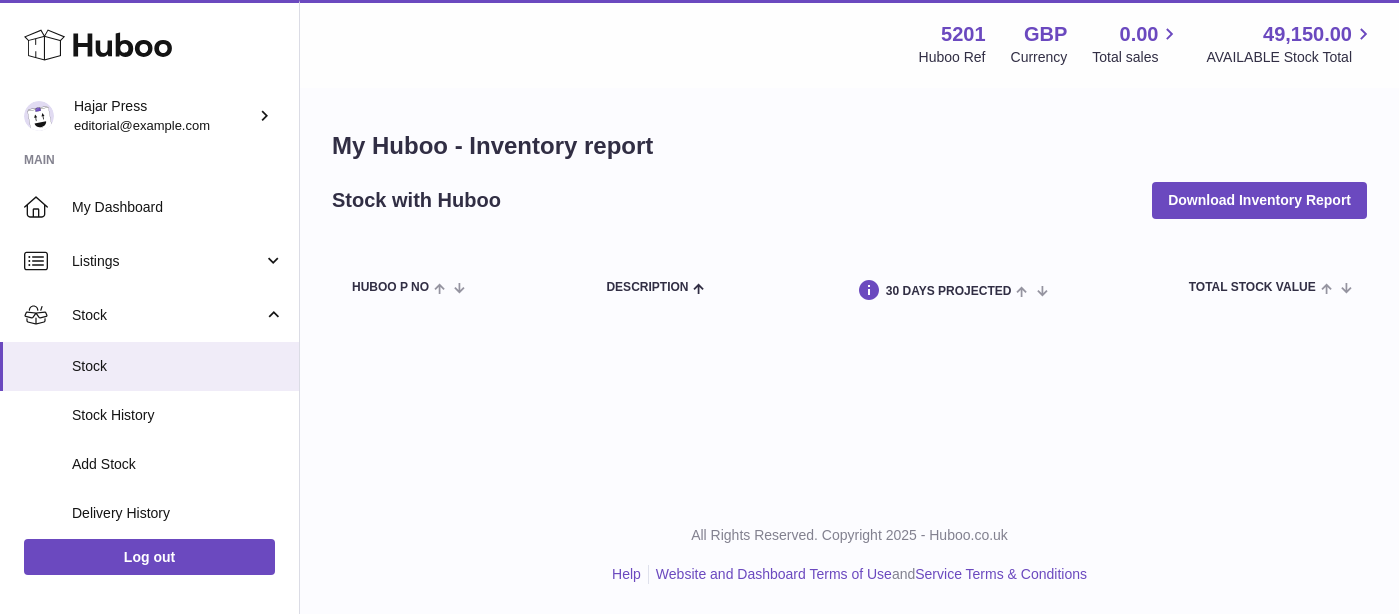 scroll, scrollTop: 0, scrollLeft: 0, axis: both 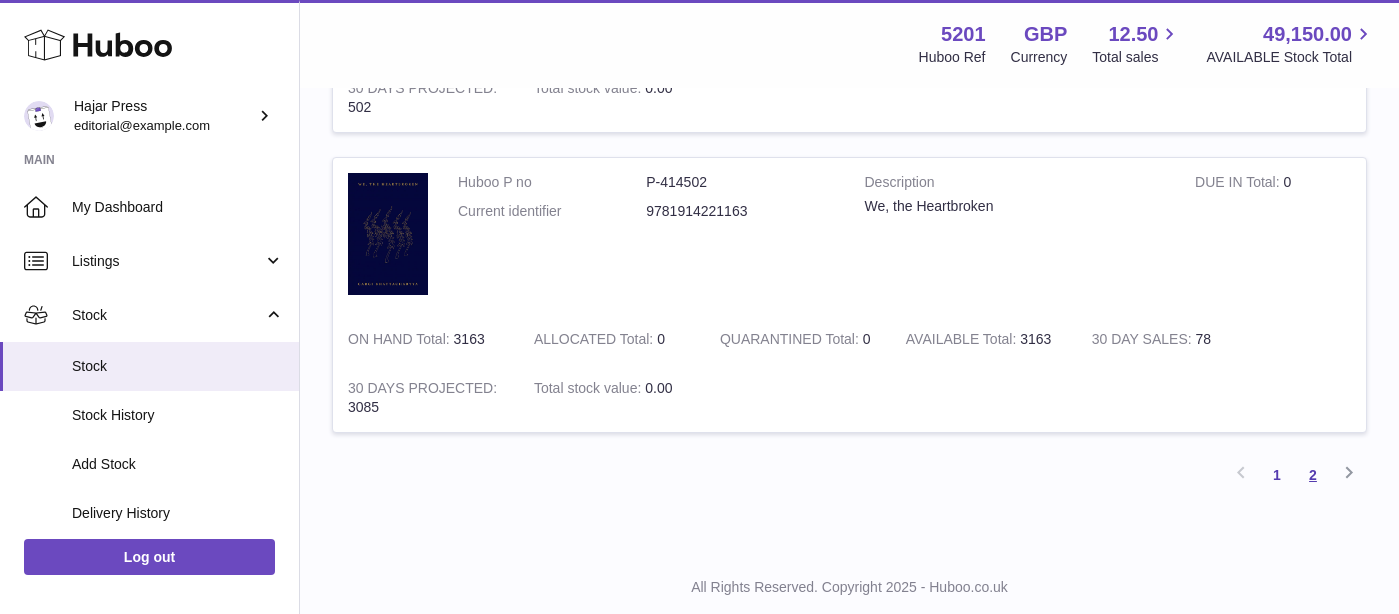 click on "2" at bounding box center [1313, 475] 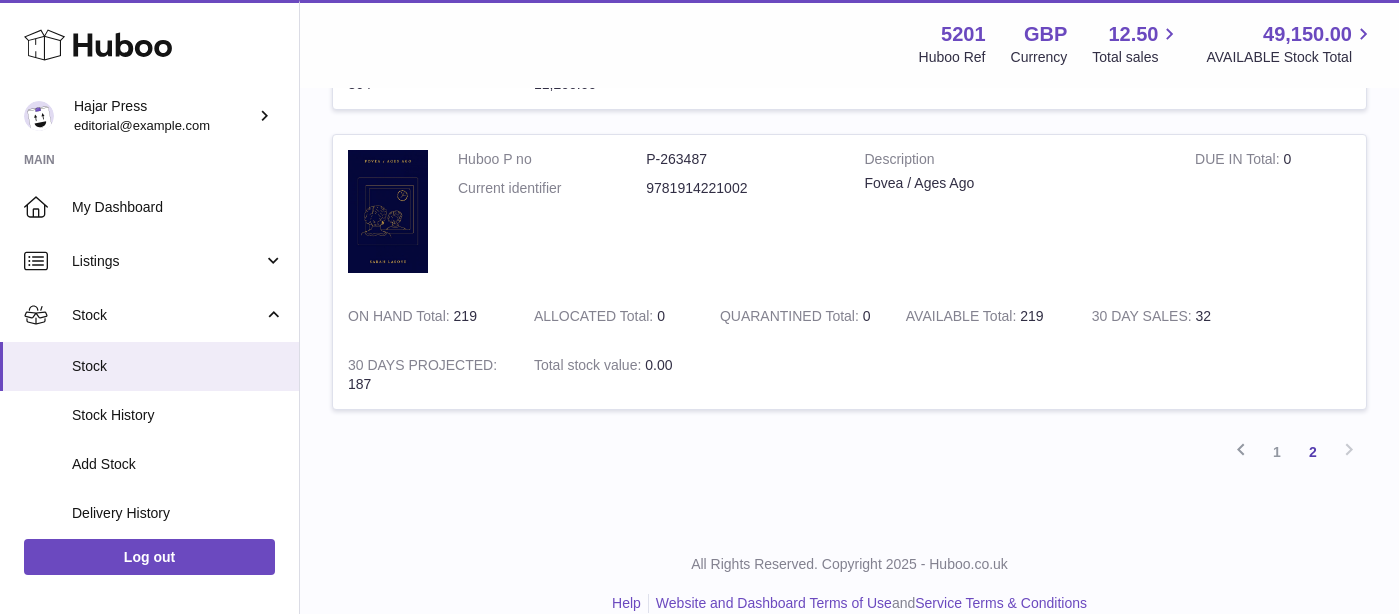 scroll, scrollTop: 2656, scrollLeft: 0, axis: vertical 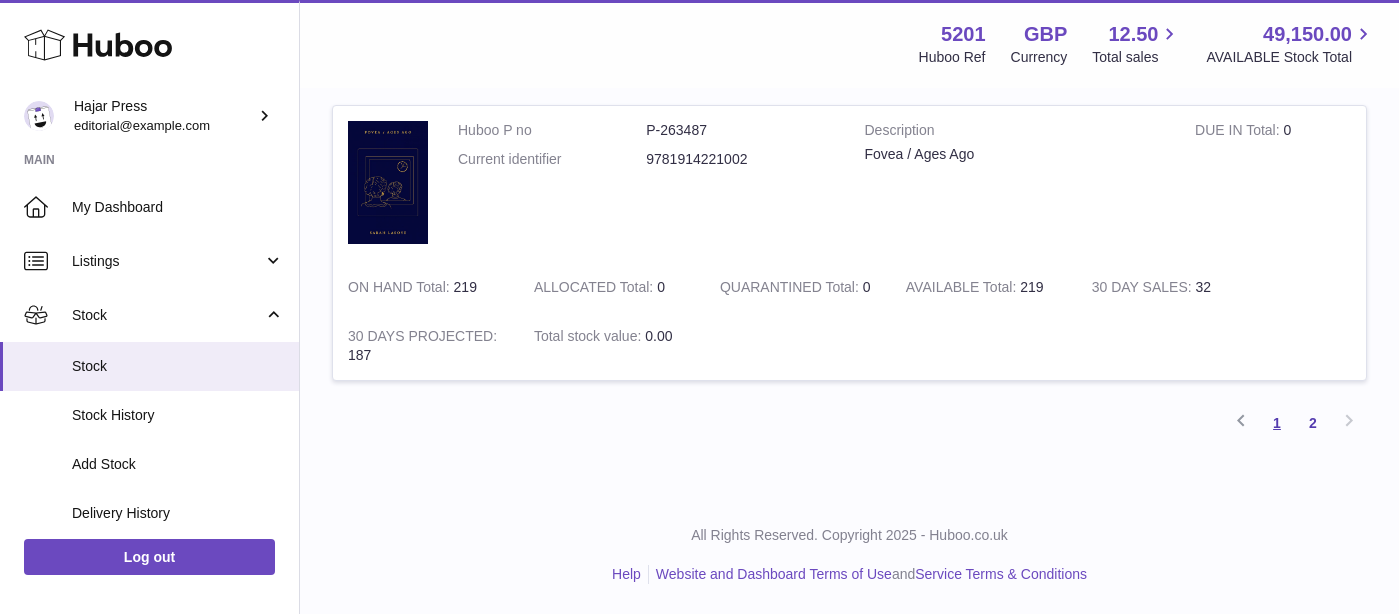 click on "1" at bounding box center (1277, 423) 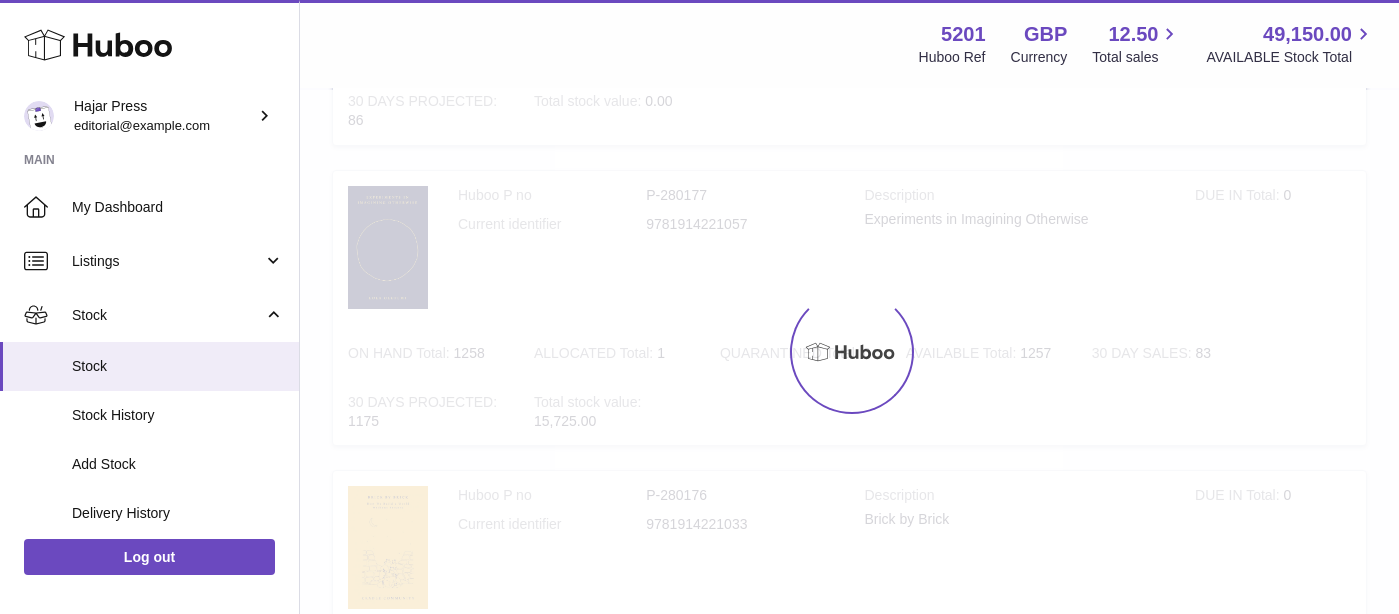scroll, scrollTop: 90, scrollLeft: 0, axis: vertical 